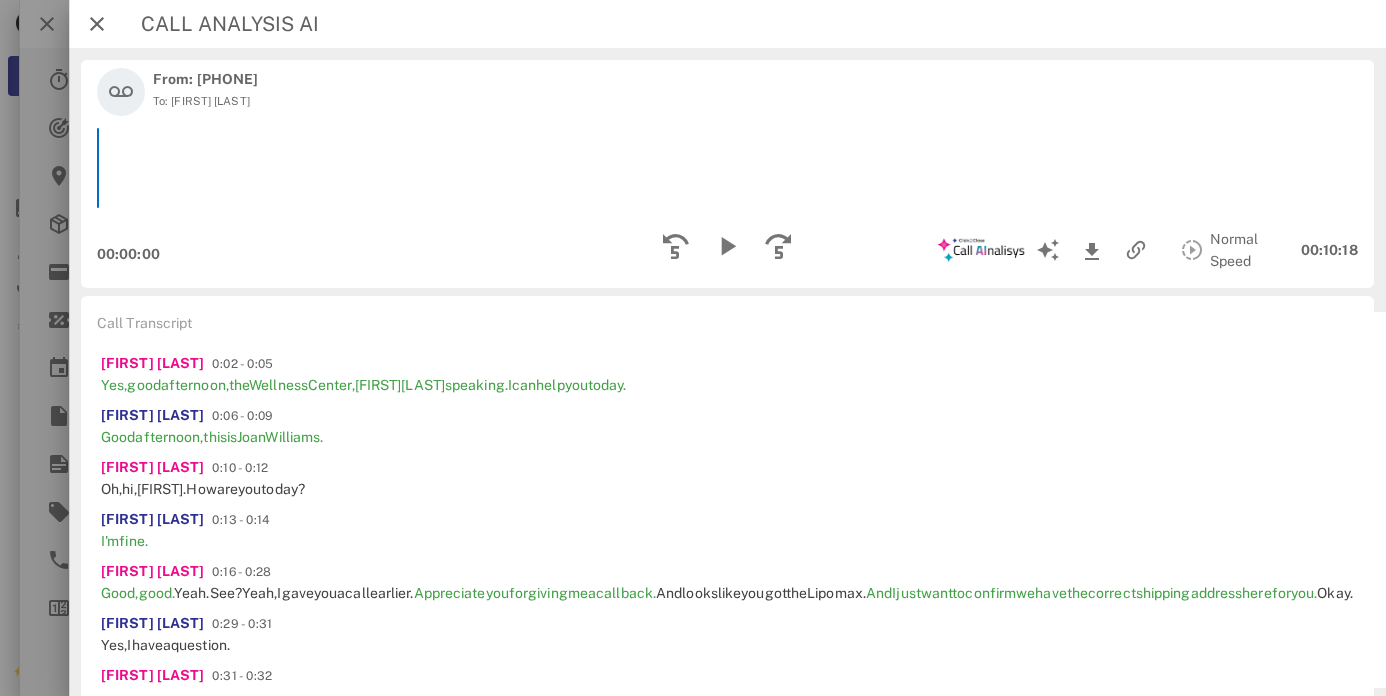 scroll, scrollTop: 0, scrollLeft: 0, axis: both 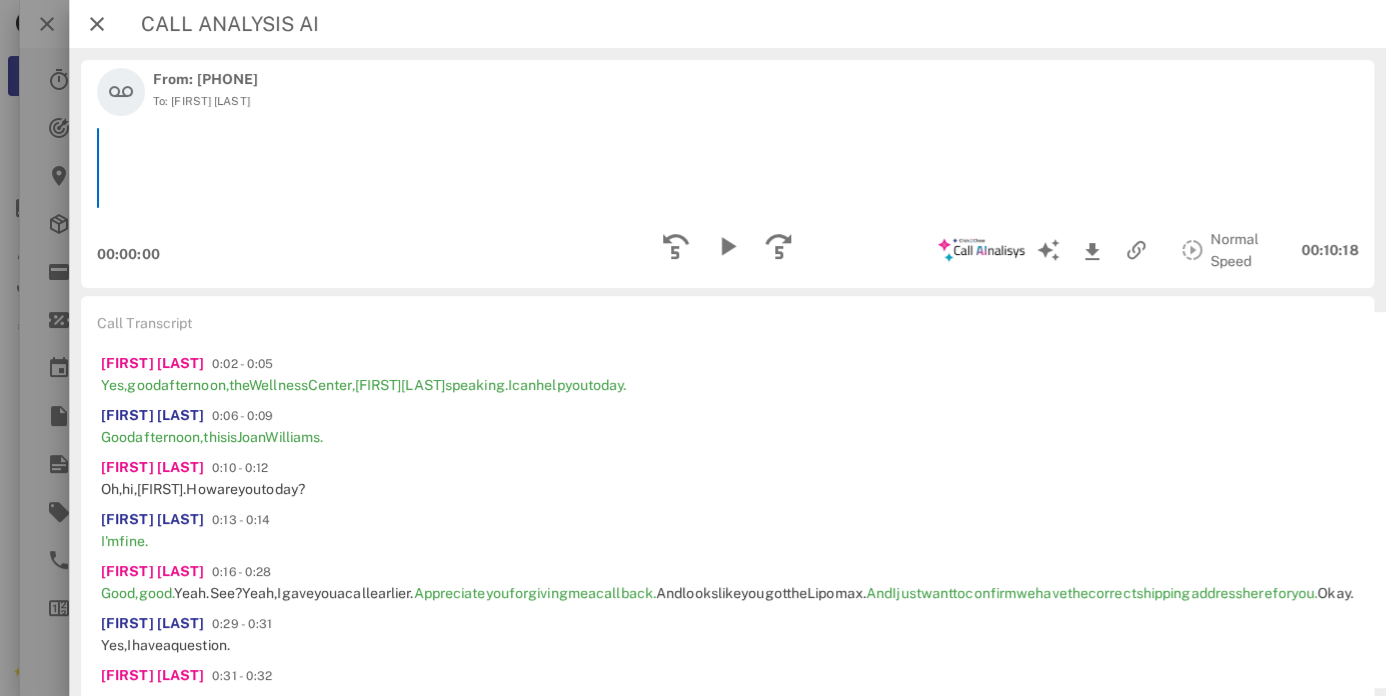 click at bounding box center (2505, 326) 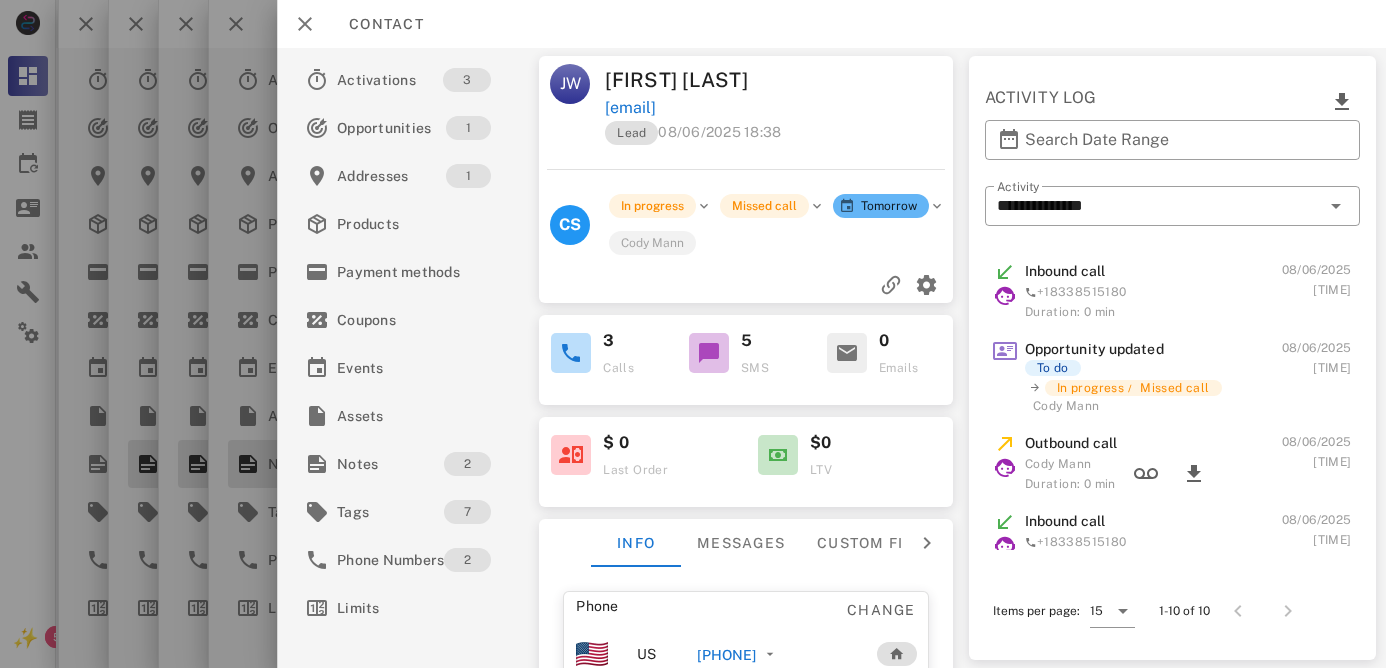 scroll, scrollTop: 504, scrollLeft: 0, axis: vertical 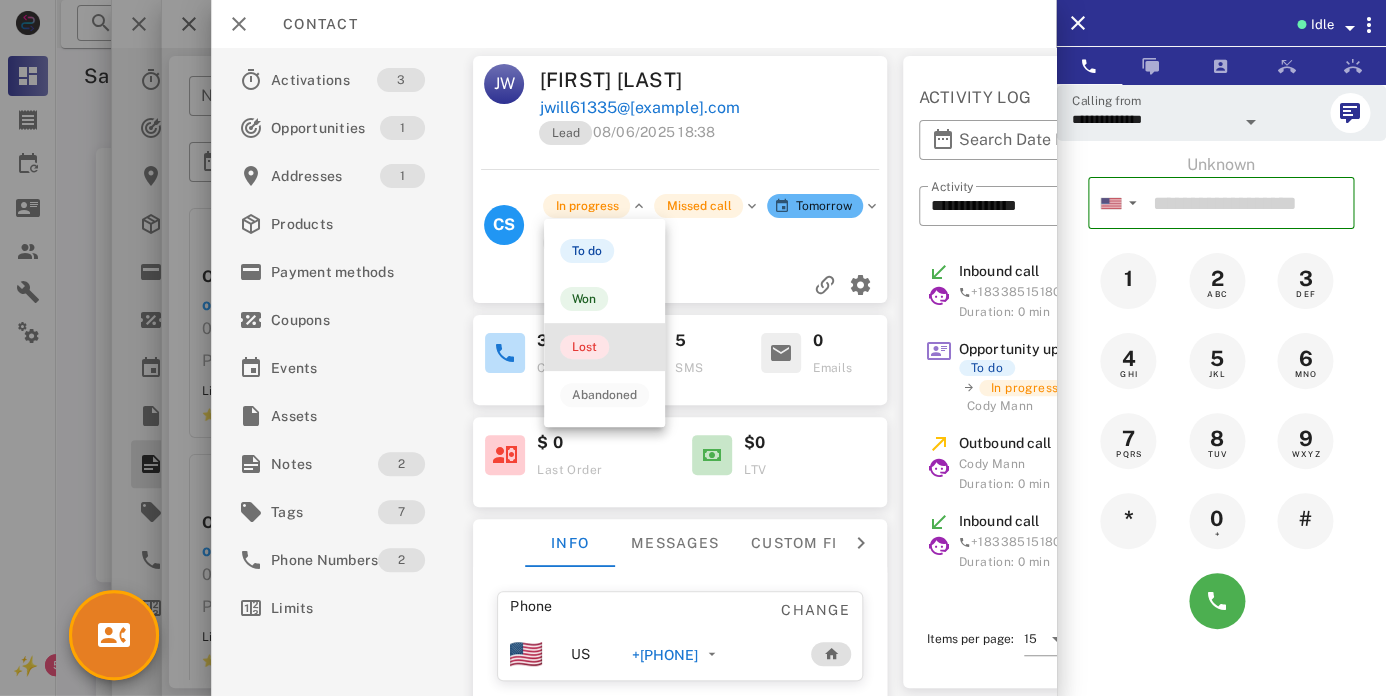 click on "Lost" at bounding box center (584, 347) 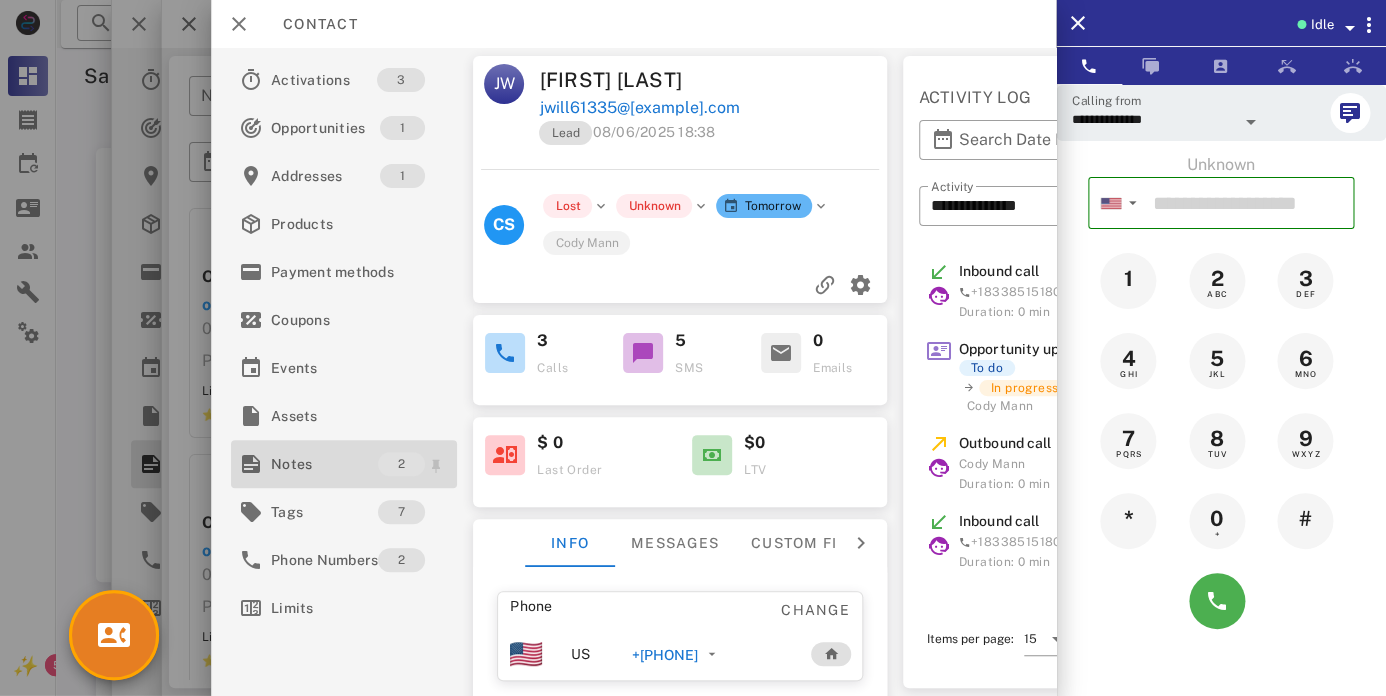 click on "Notes" at bounding box center [324, 464] 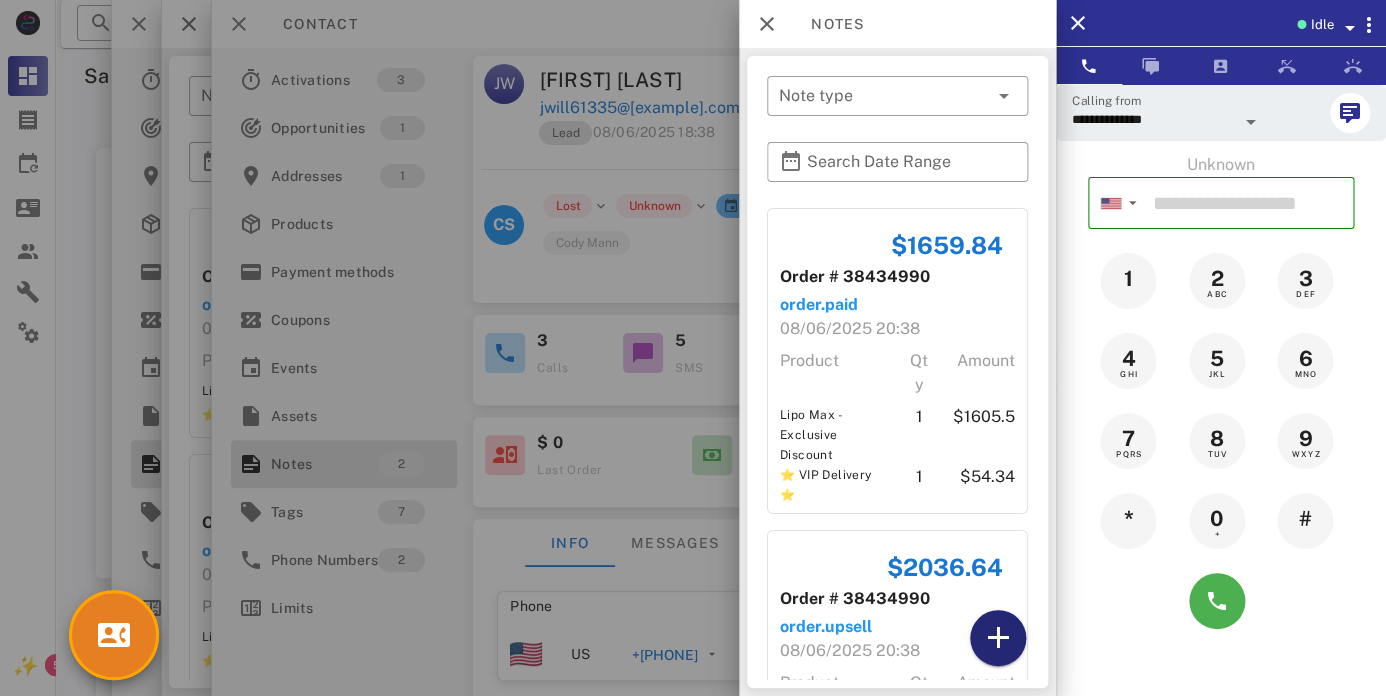 click at bounding box center [998, 638] 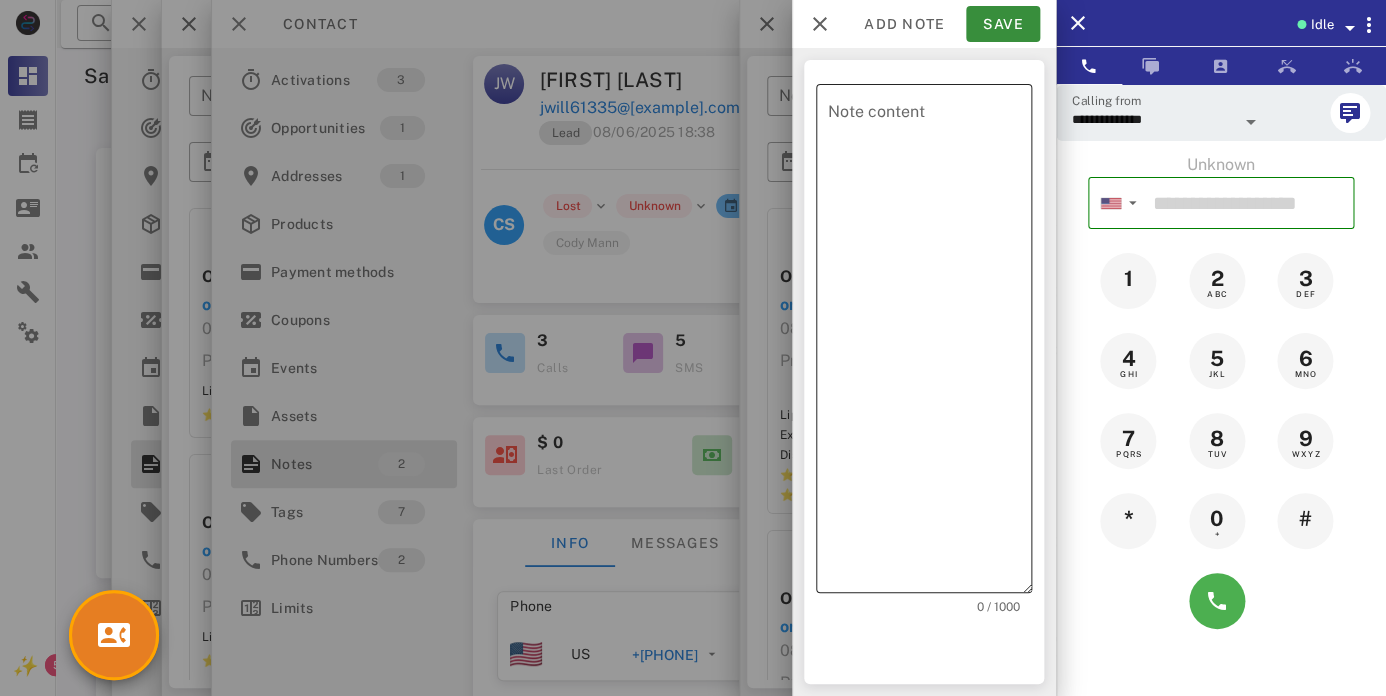 click on "Note content" at bounding box center [930, 343] 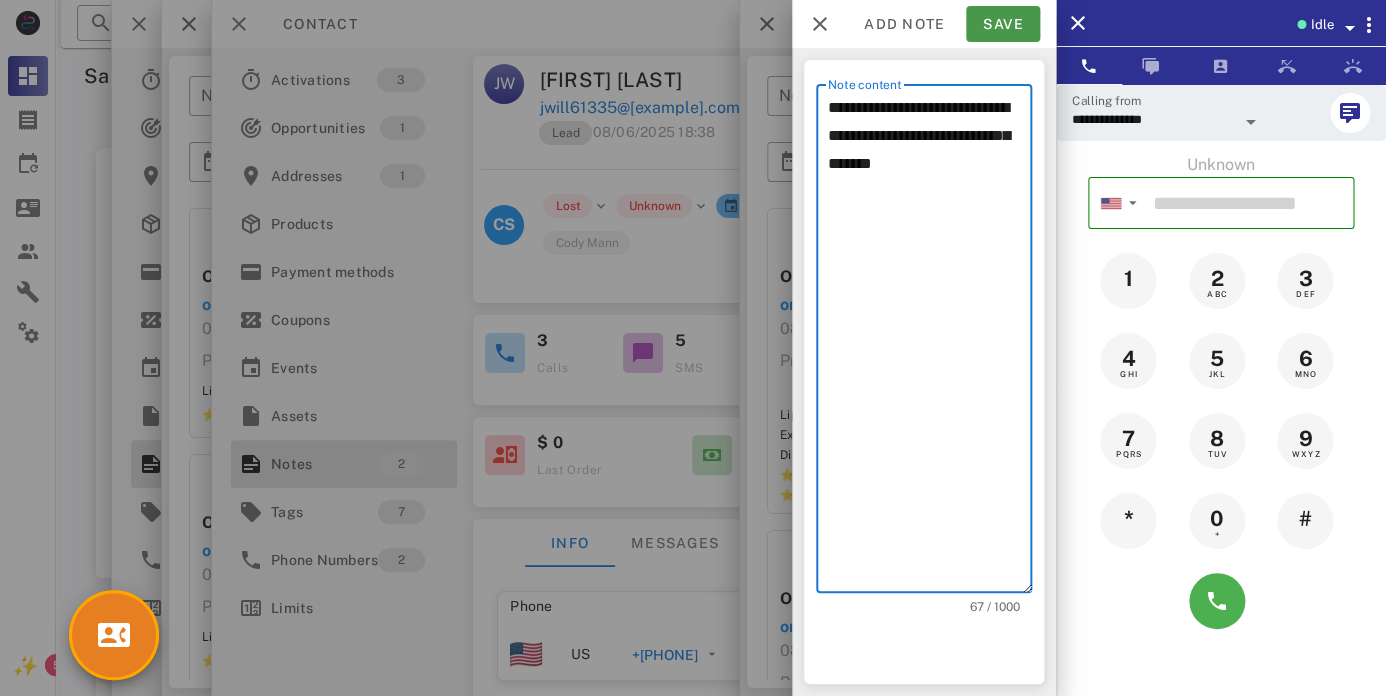 type on "**********" 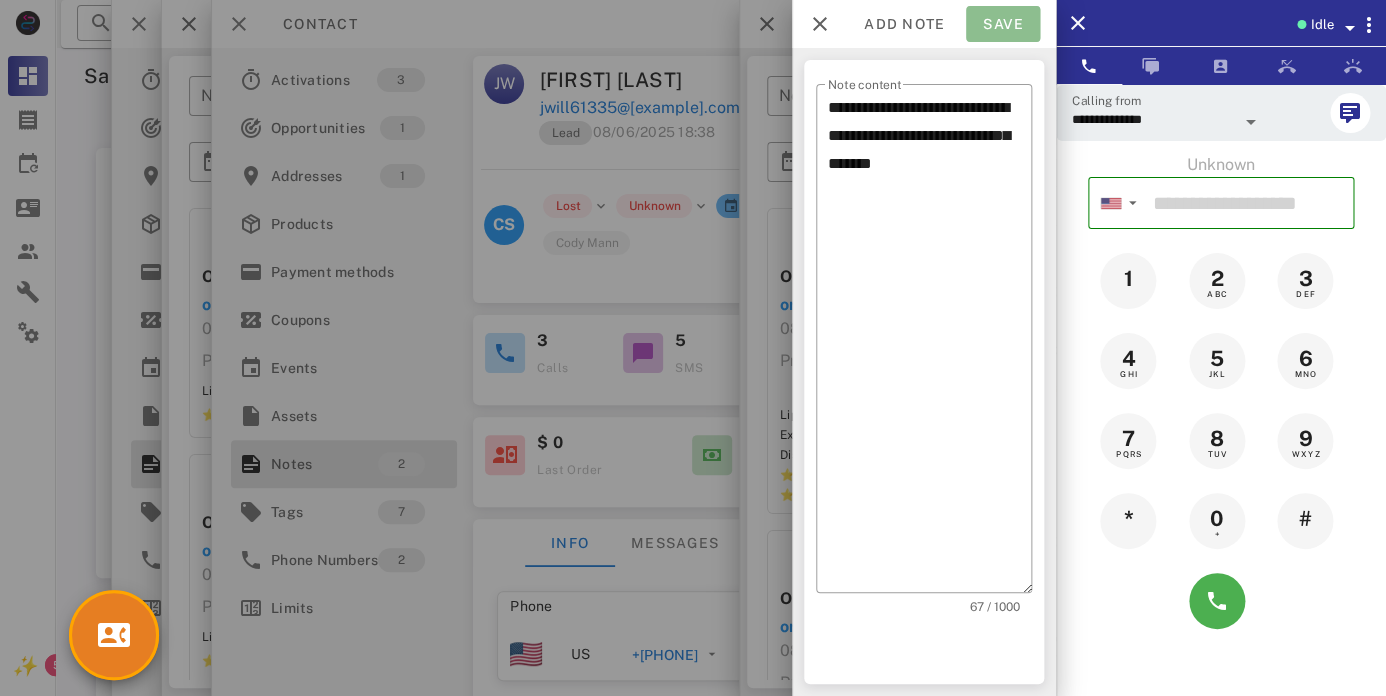 click on "Save" at bounding box center (1003, 24) 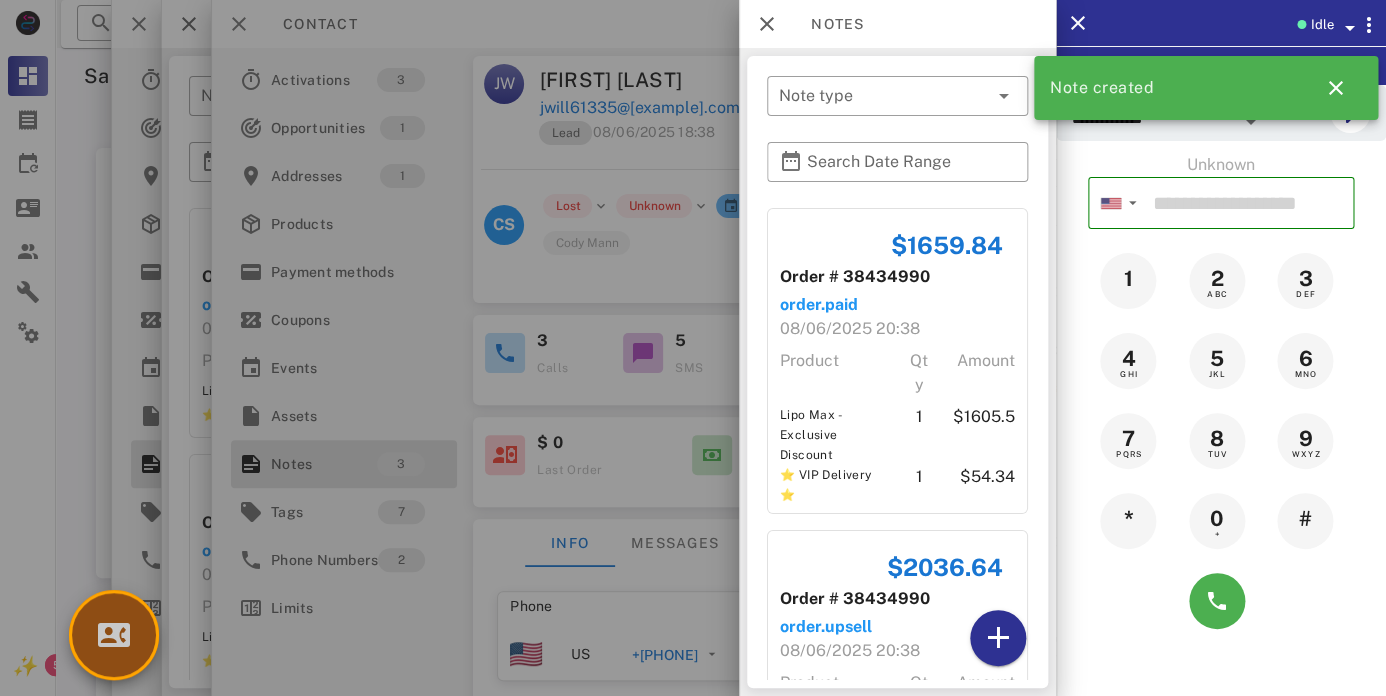 click at bounding box center [114, 635] 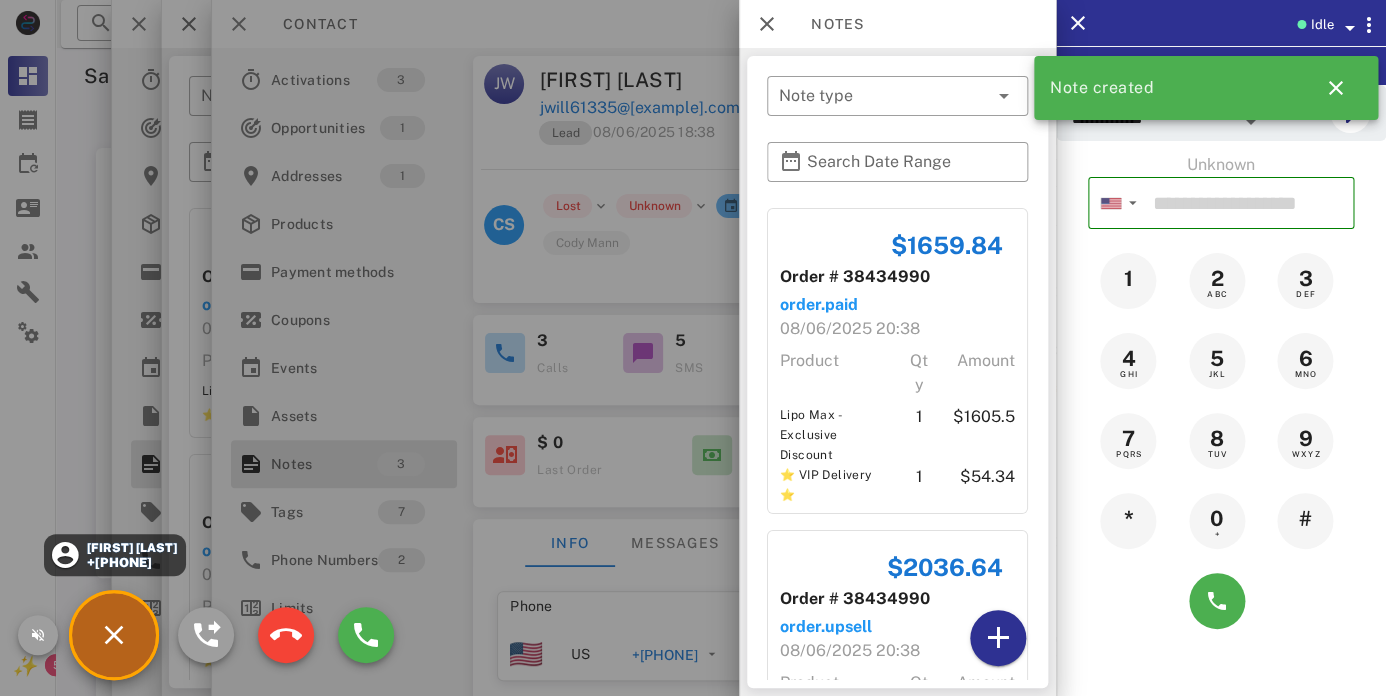 click on "Jackie Breazeale" at bounding box center [130, 548] 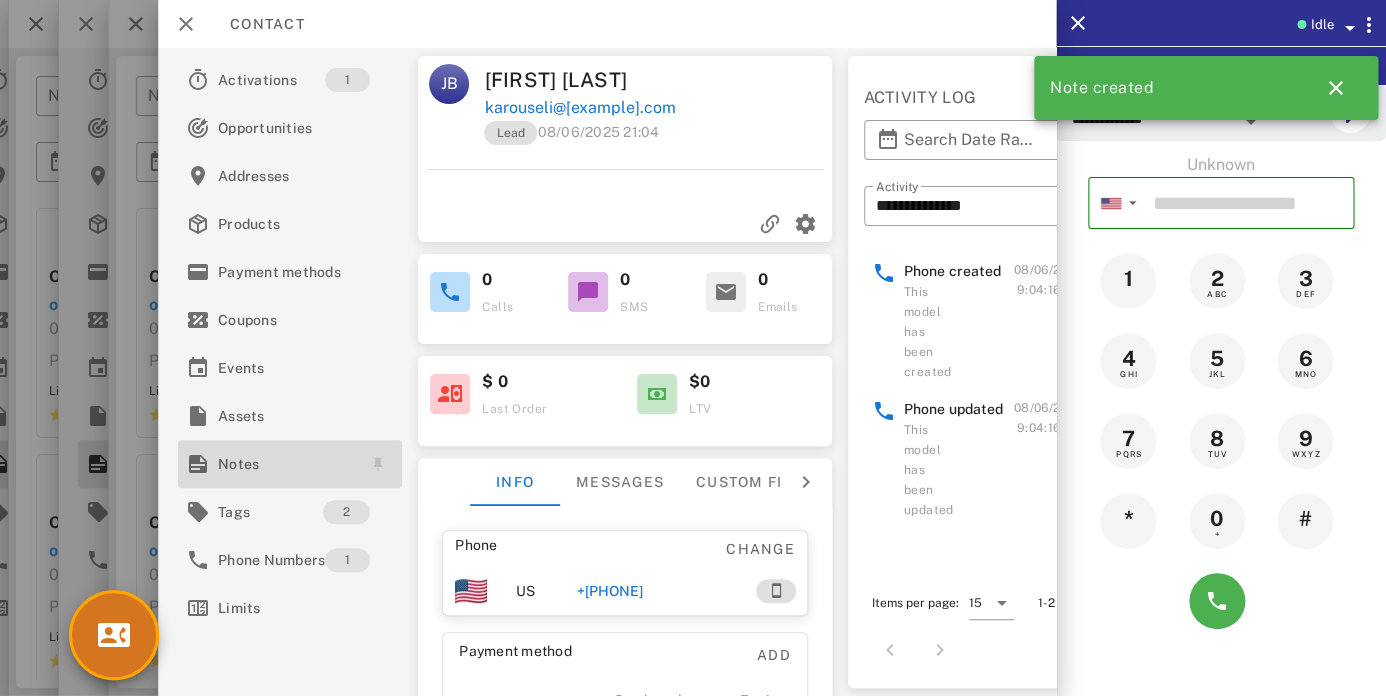 click on "Notes" at bounding box center [286, 464] 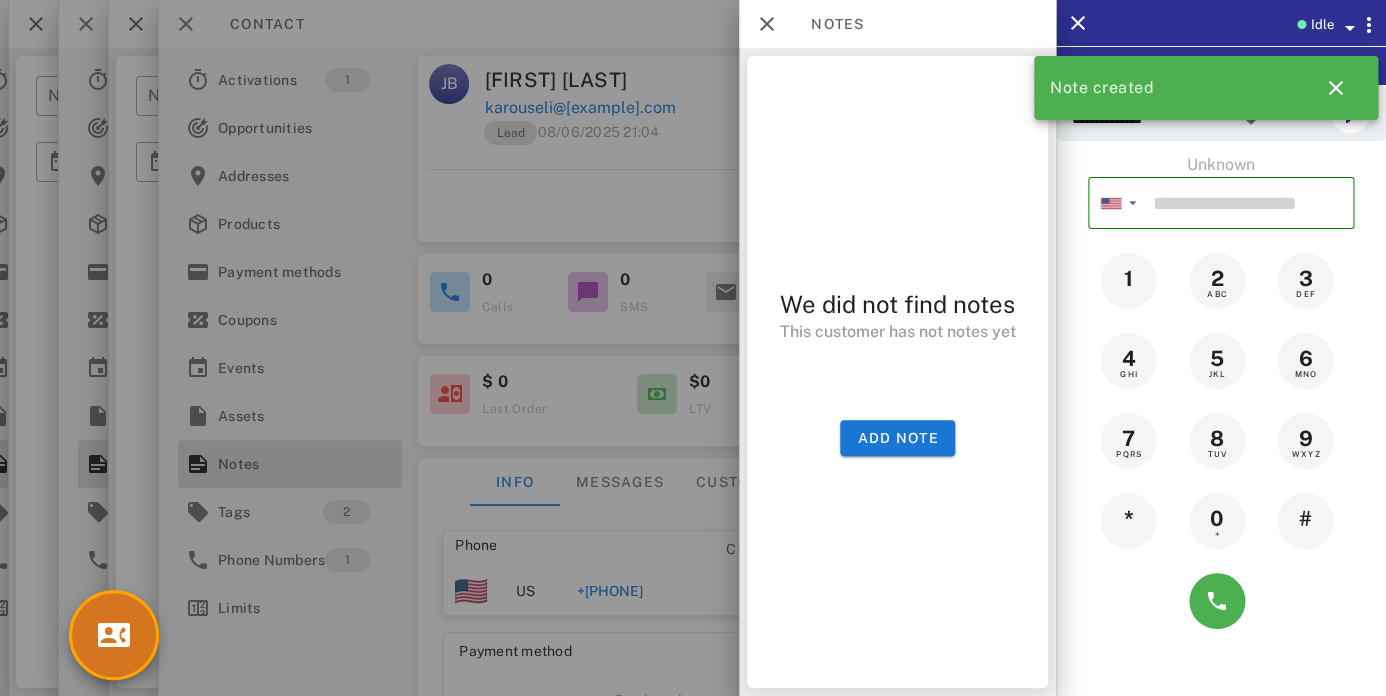 click at bounding box center (693, 348) 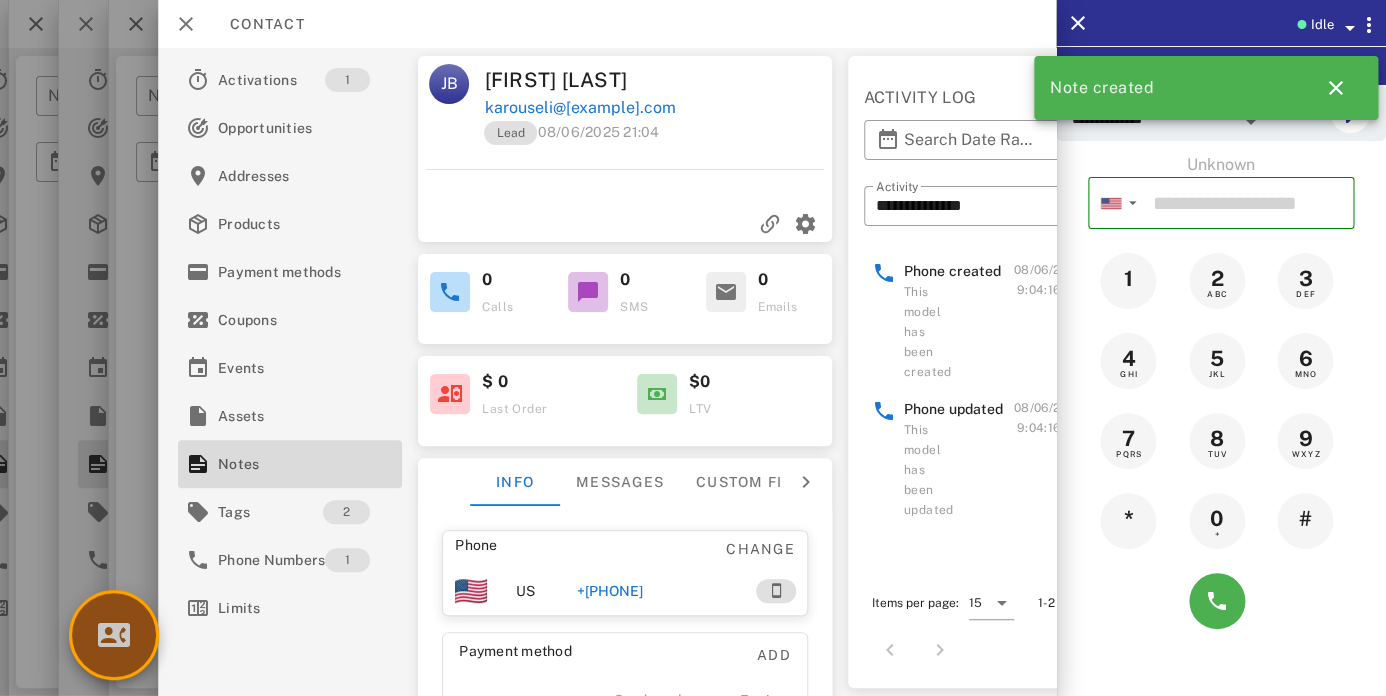click at bounding box center [114, 635] 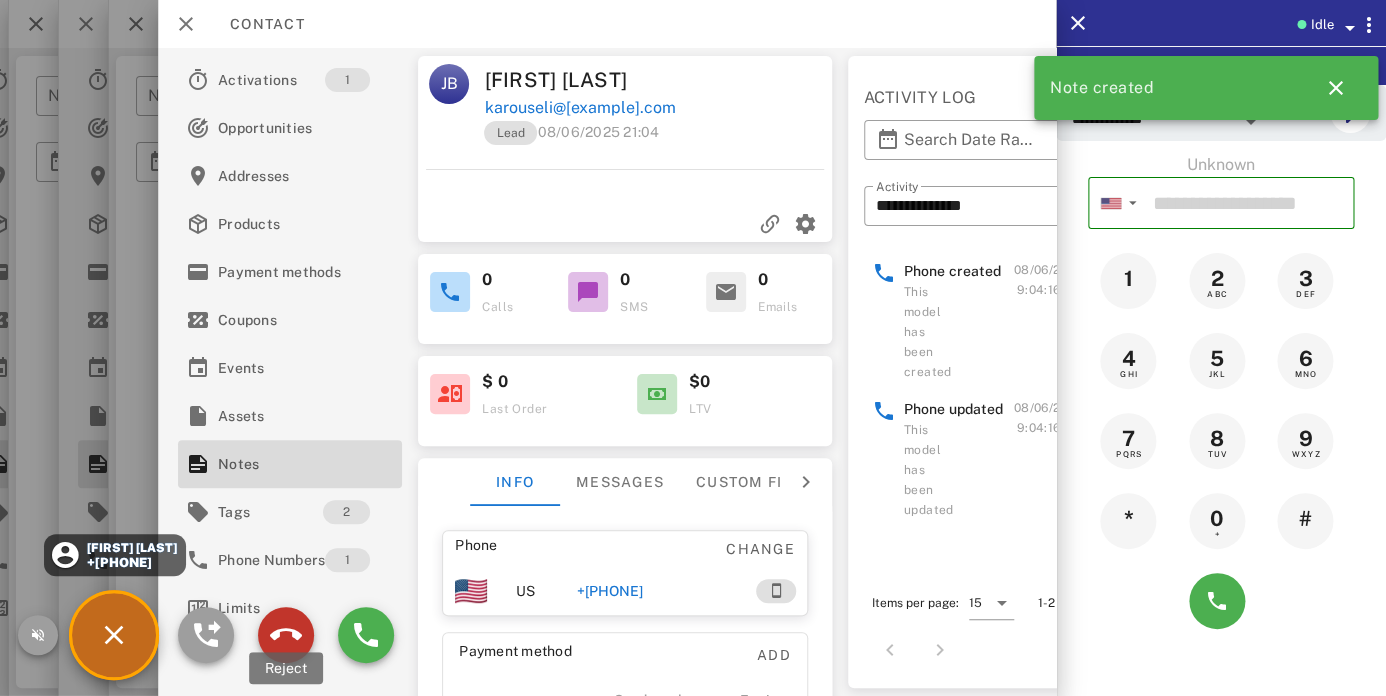 click at bounding box center (286, 635) 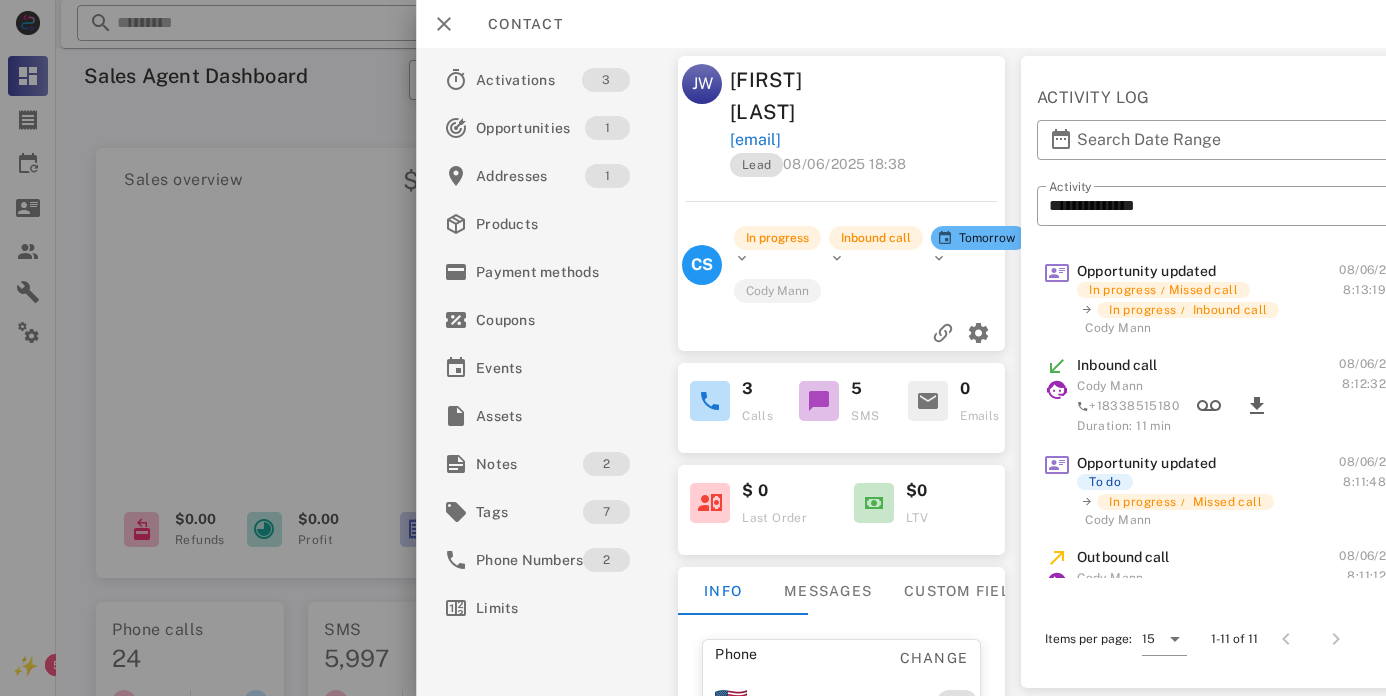scroll, scrollTop: 0, scrollLeft: 0, axis: both 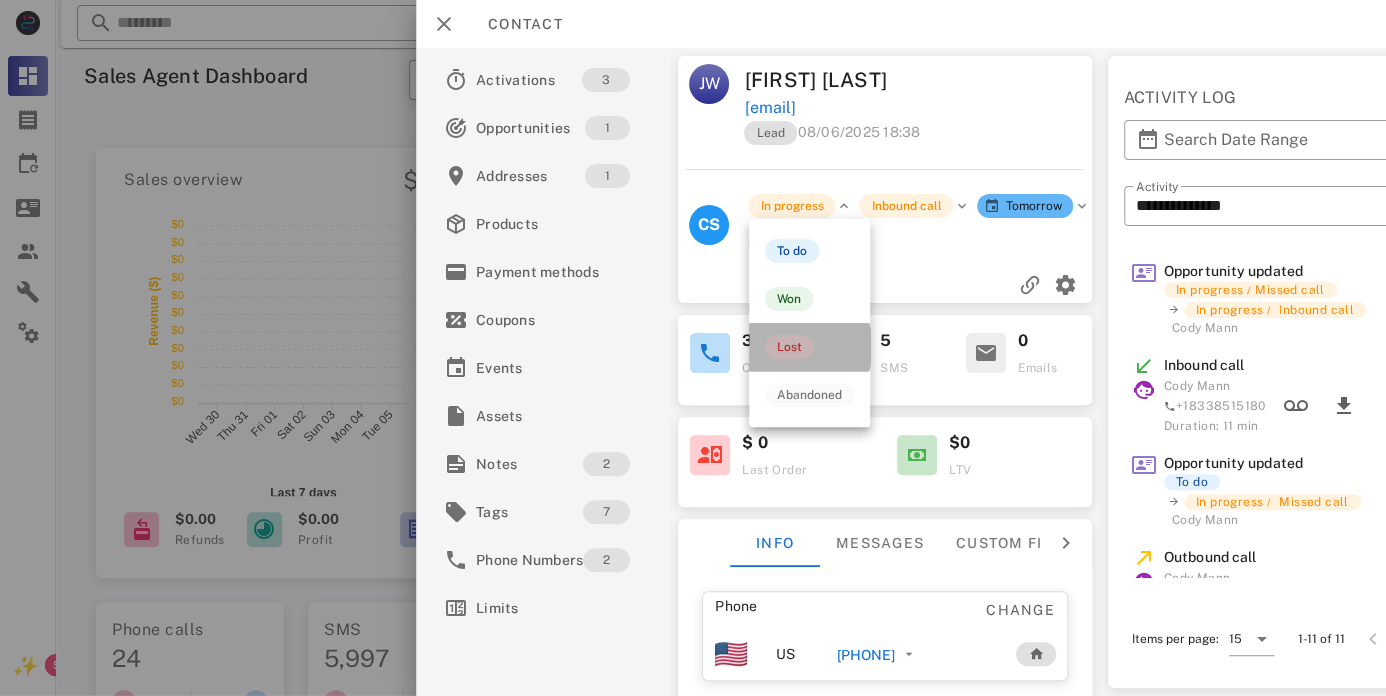 click on "Lost" at bounding box center (789, 347) 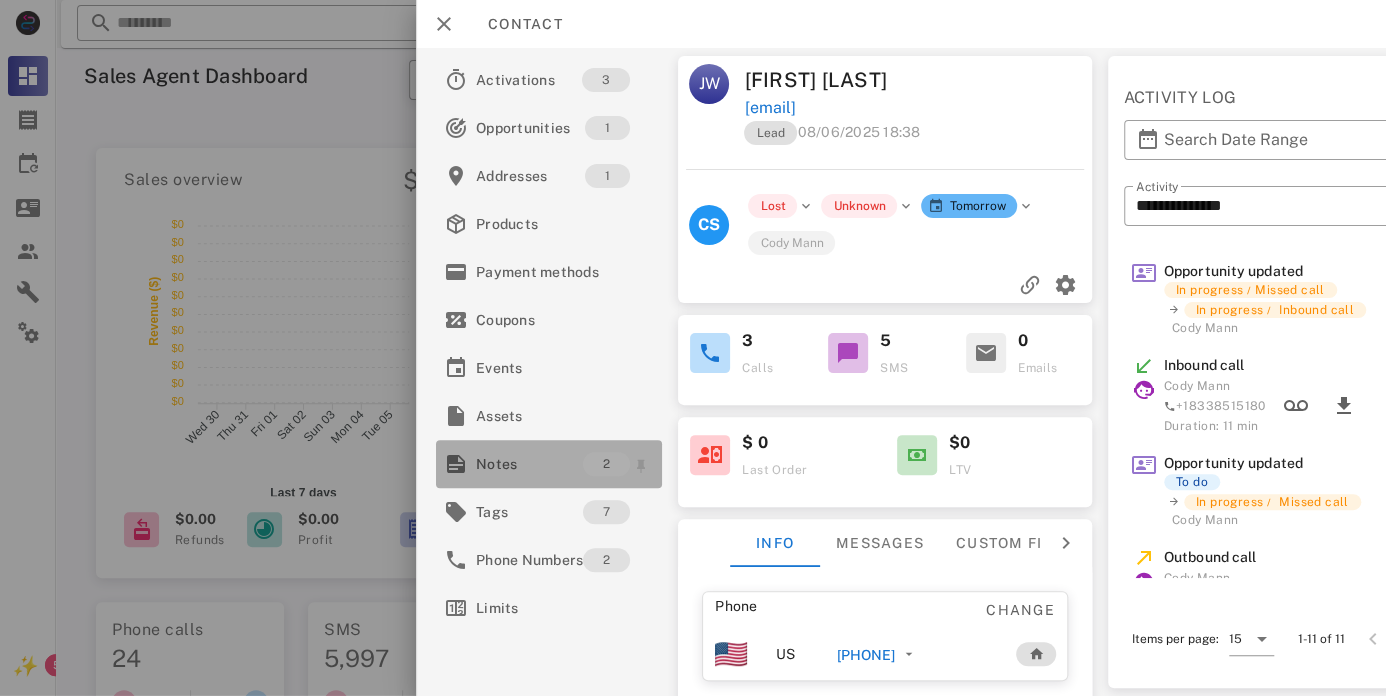 click on "Notes" at bounding box center (529, 464) 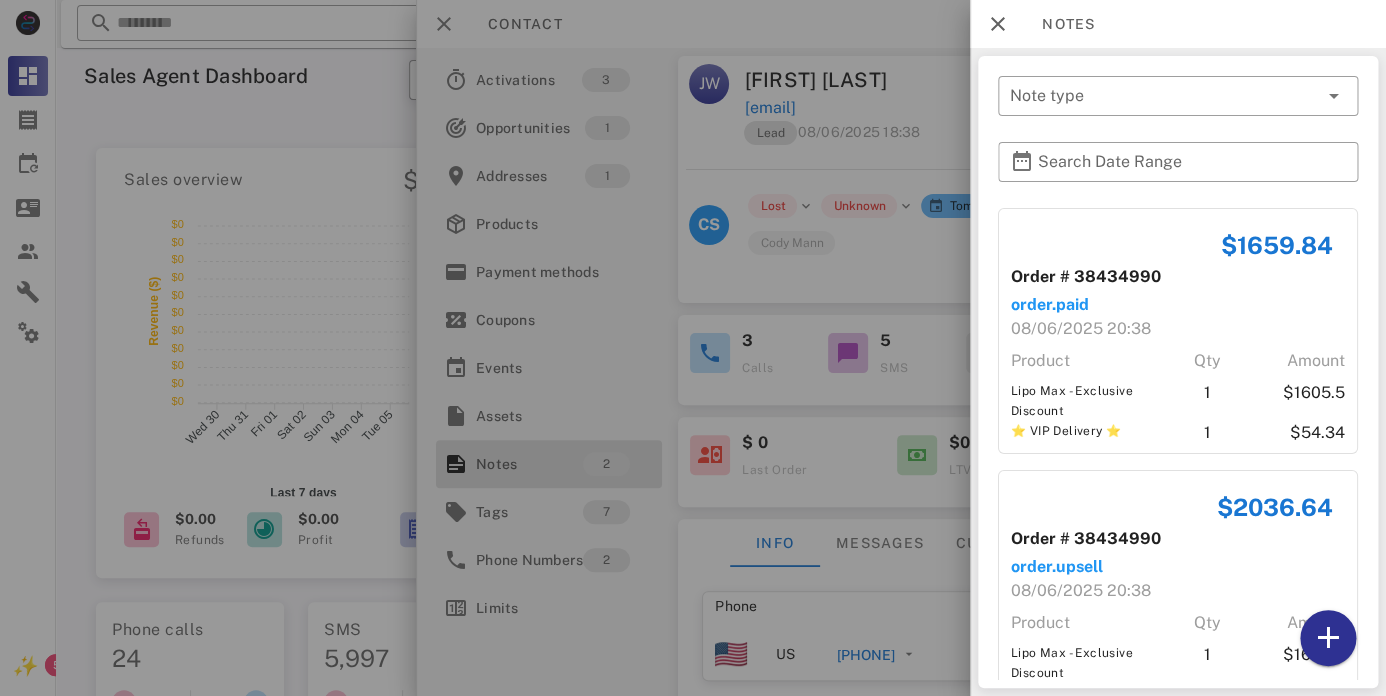 scroll, scrollTop: 558, scrollLeft: 0, axis: vertical 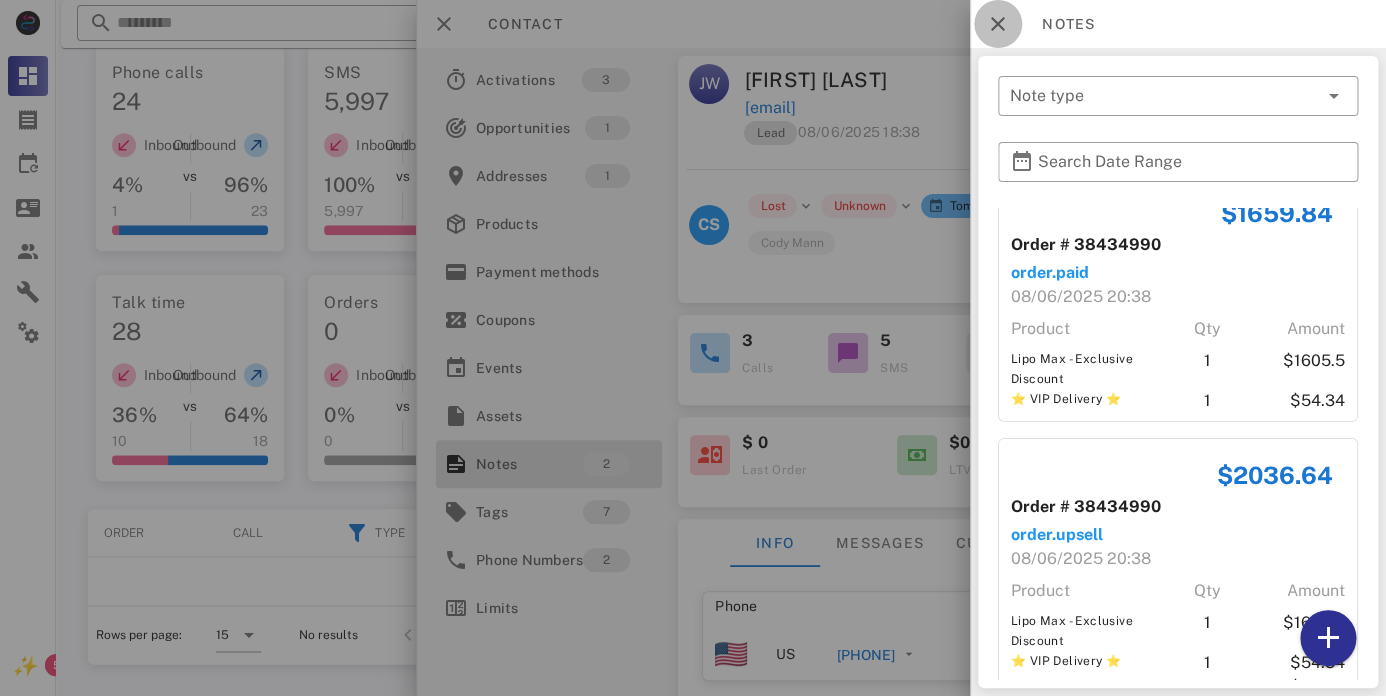 click at bounding box center [998, 24] 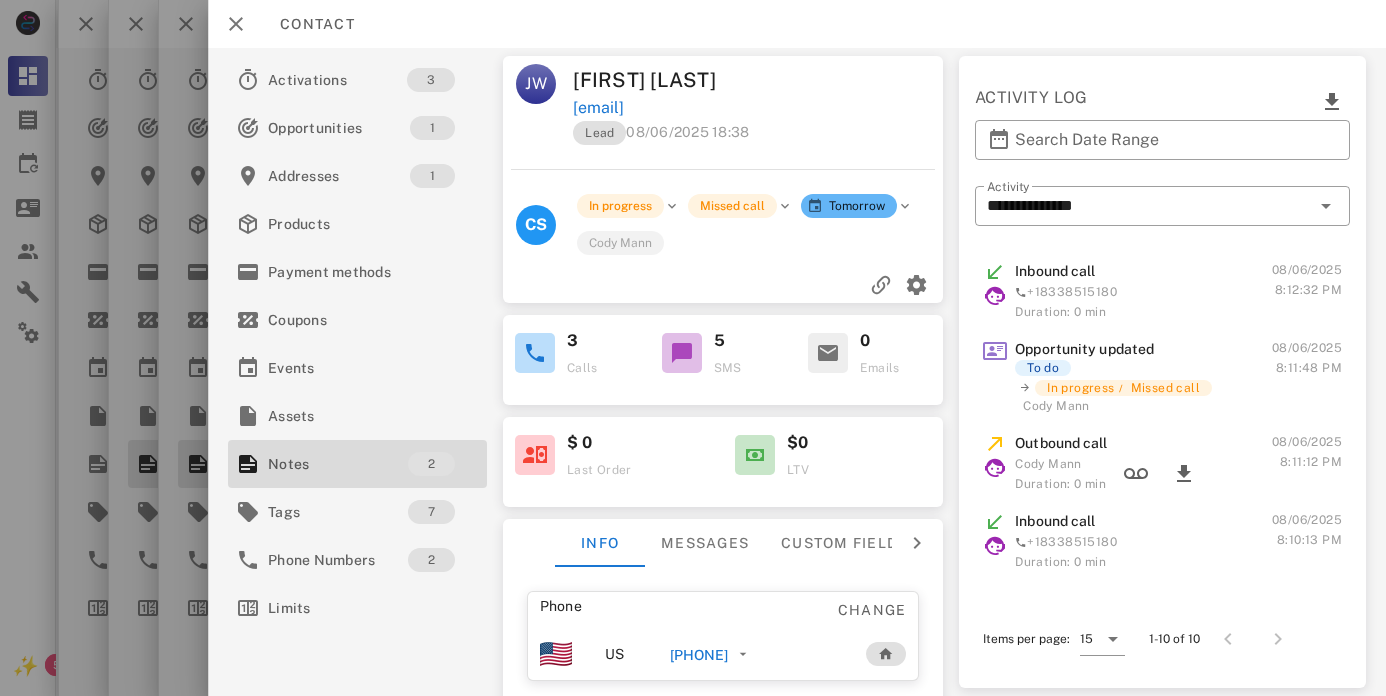 scroll, scrollTop: 504, scrollLeft: 0, axis: vertical 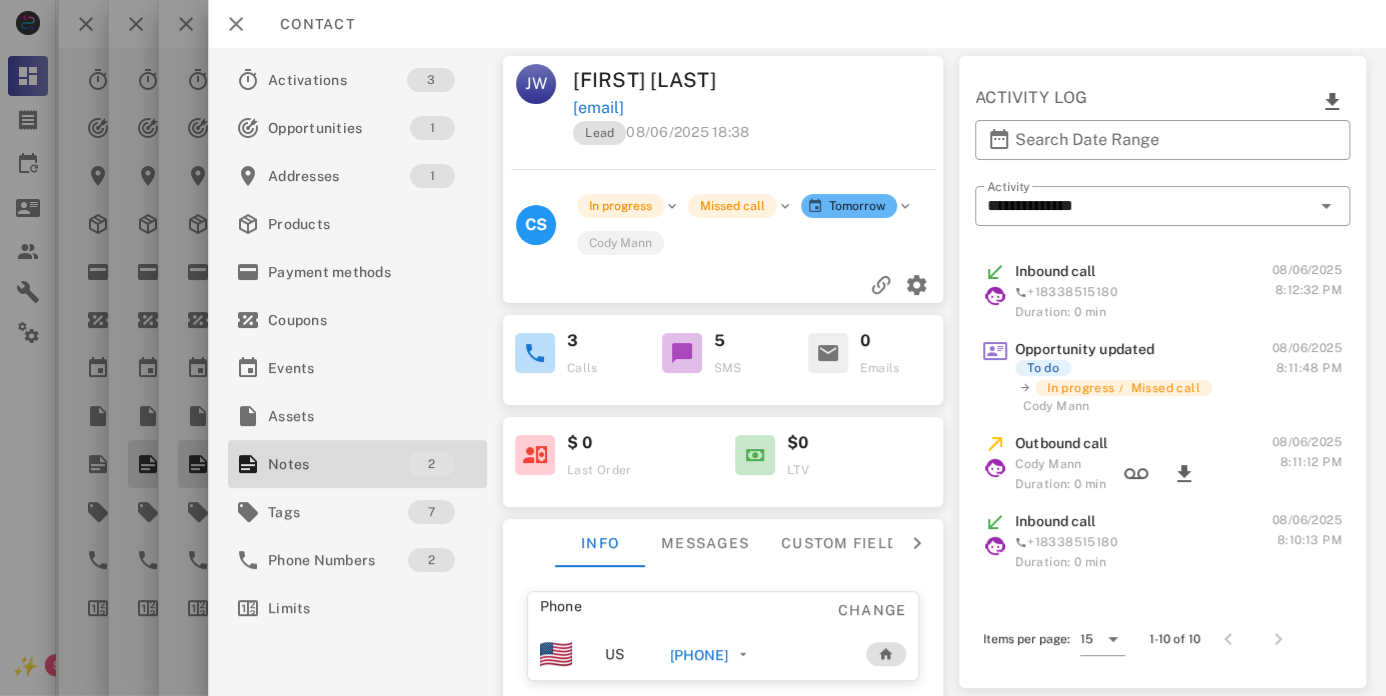 click on "Contact" at bounding box center [307, 24] 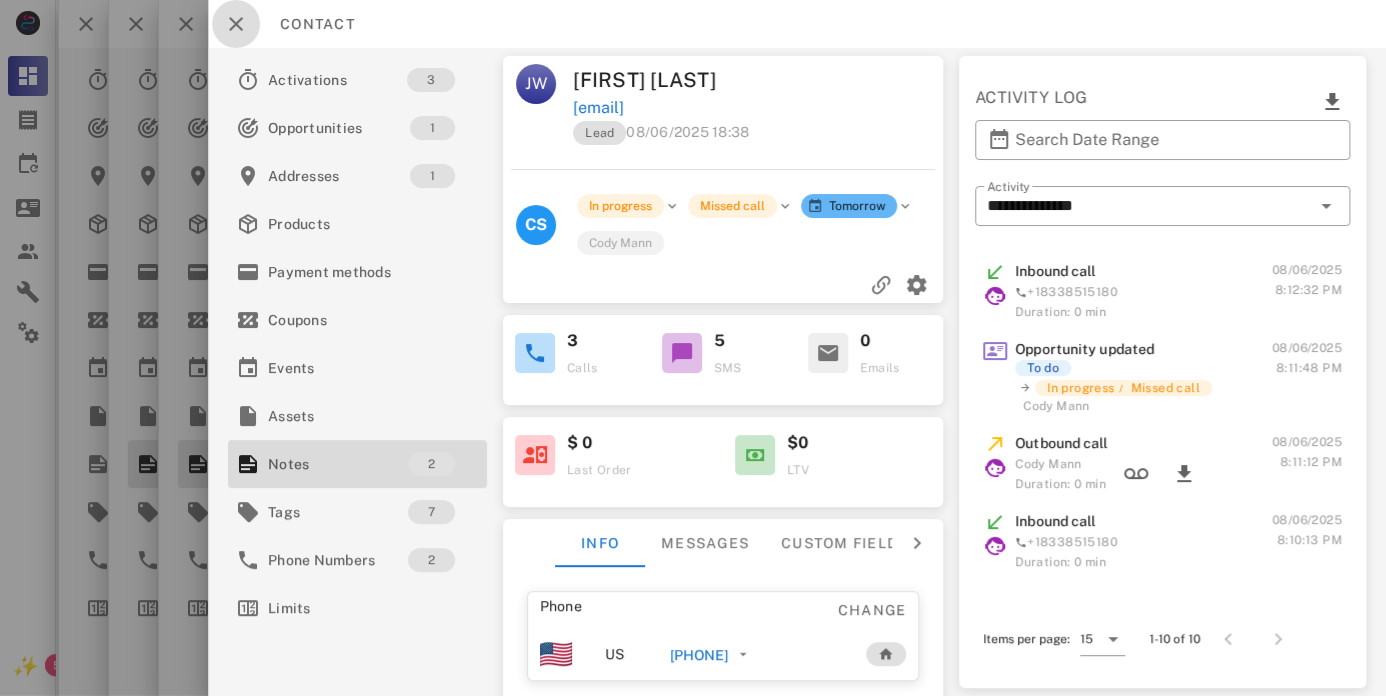 click at bounding box center [236, 24] 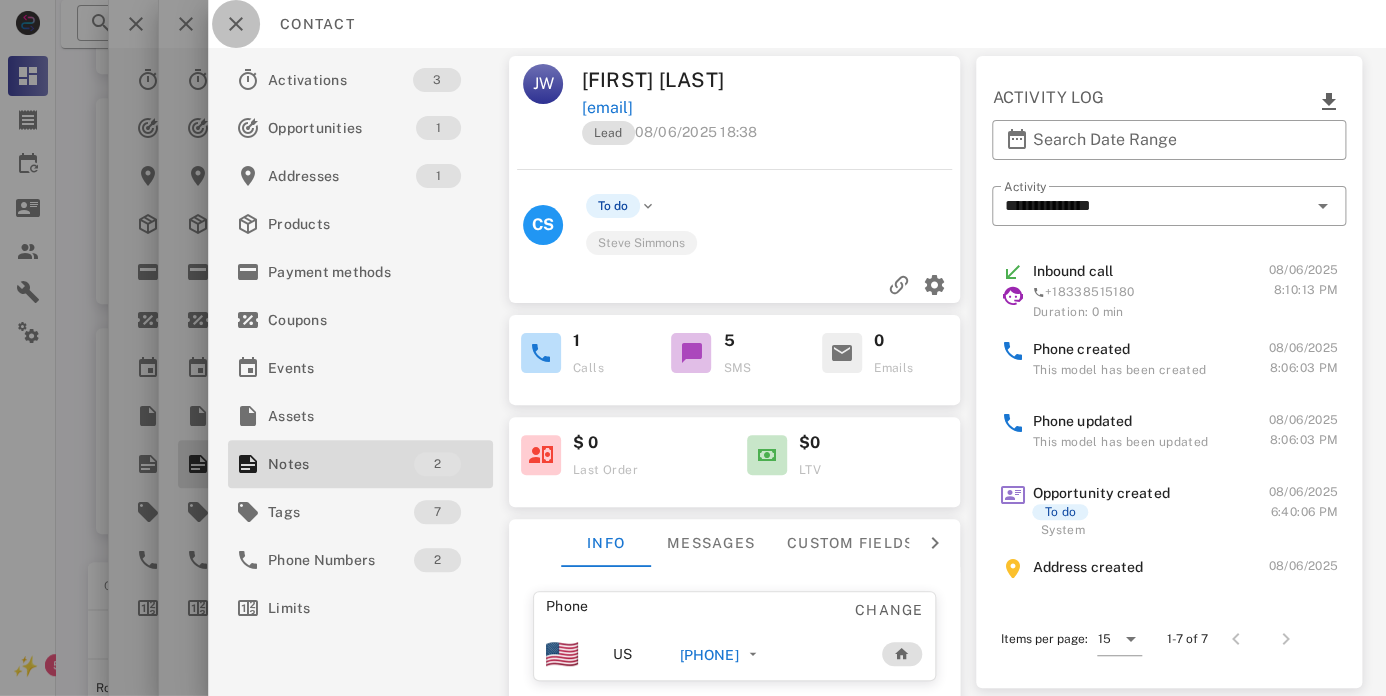 click at bounding box center (236, 24) 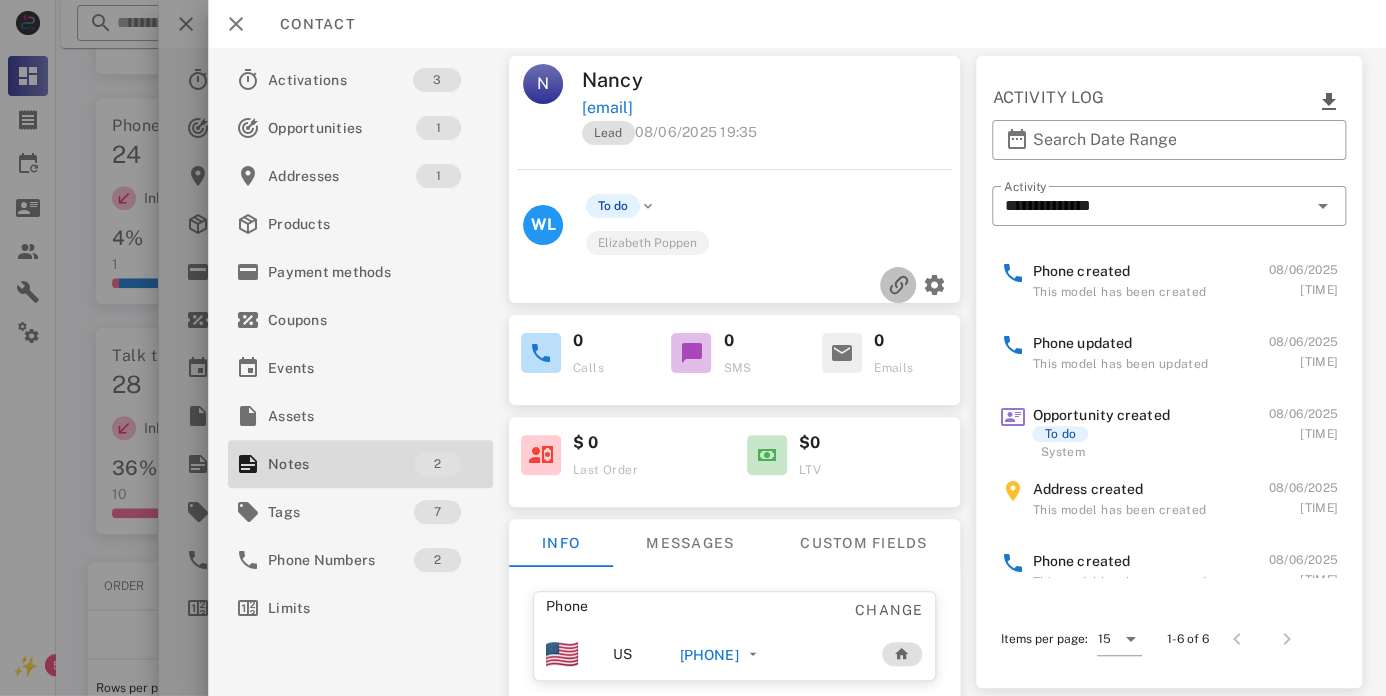 click at bounding box center (898, 285) 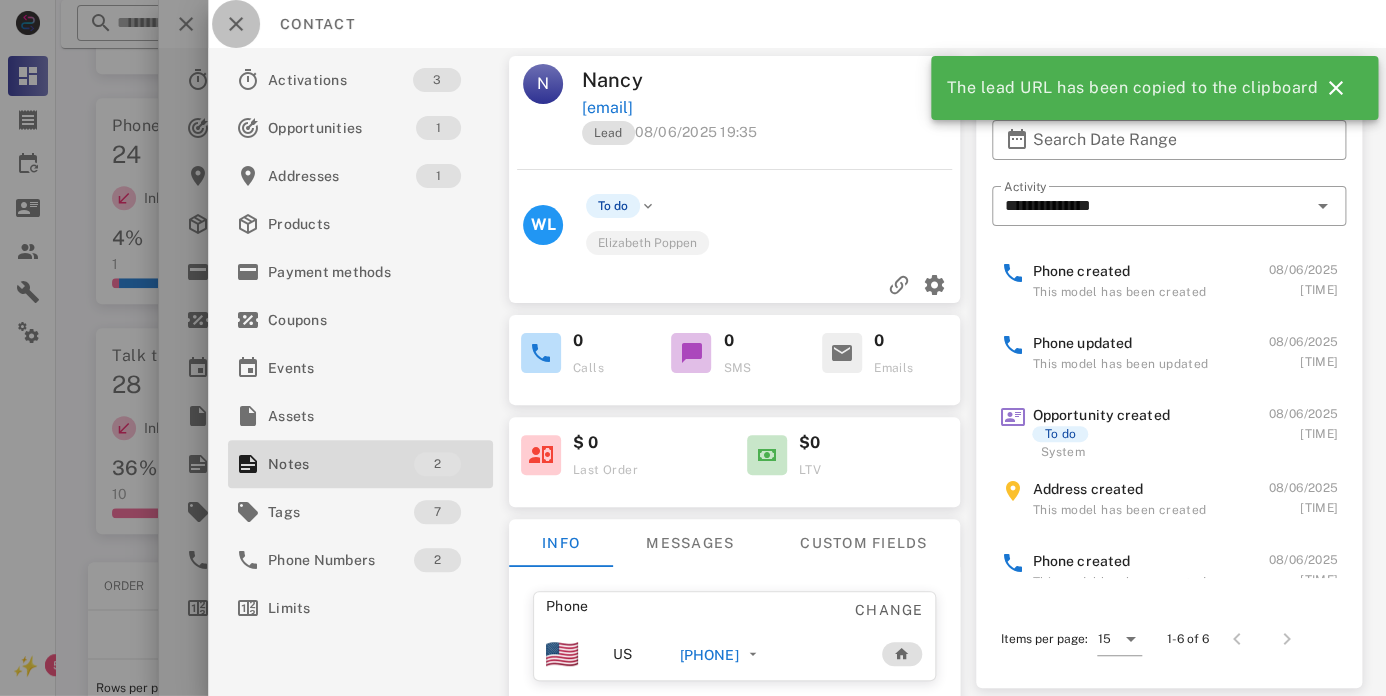 click at bounding box center [236, 24] 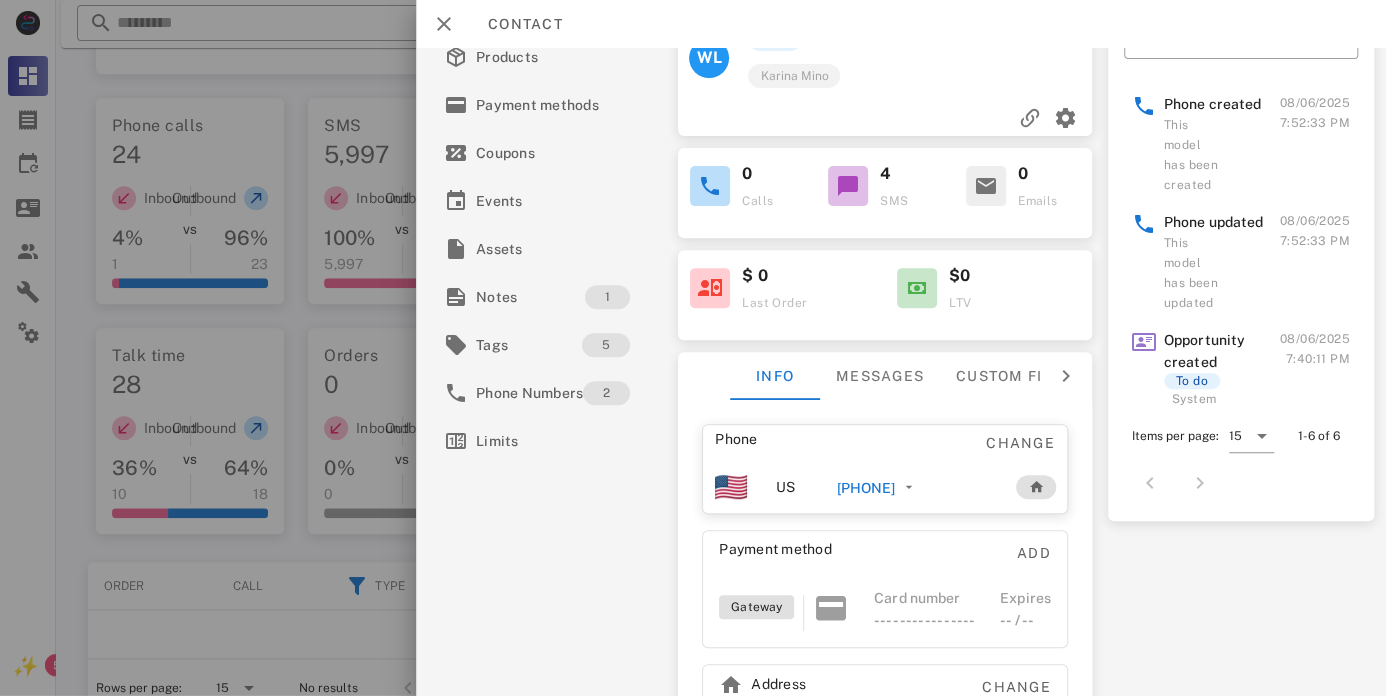 scroll, scrollTop: 91, scrollLeft: 0, axis: vertical 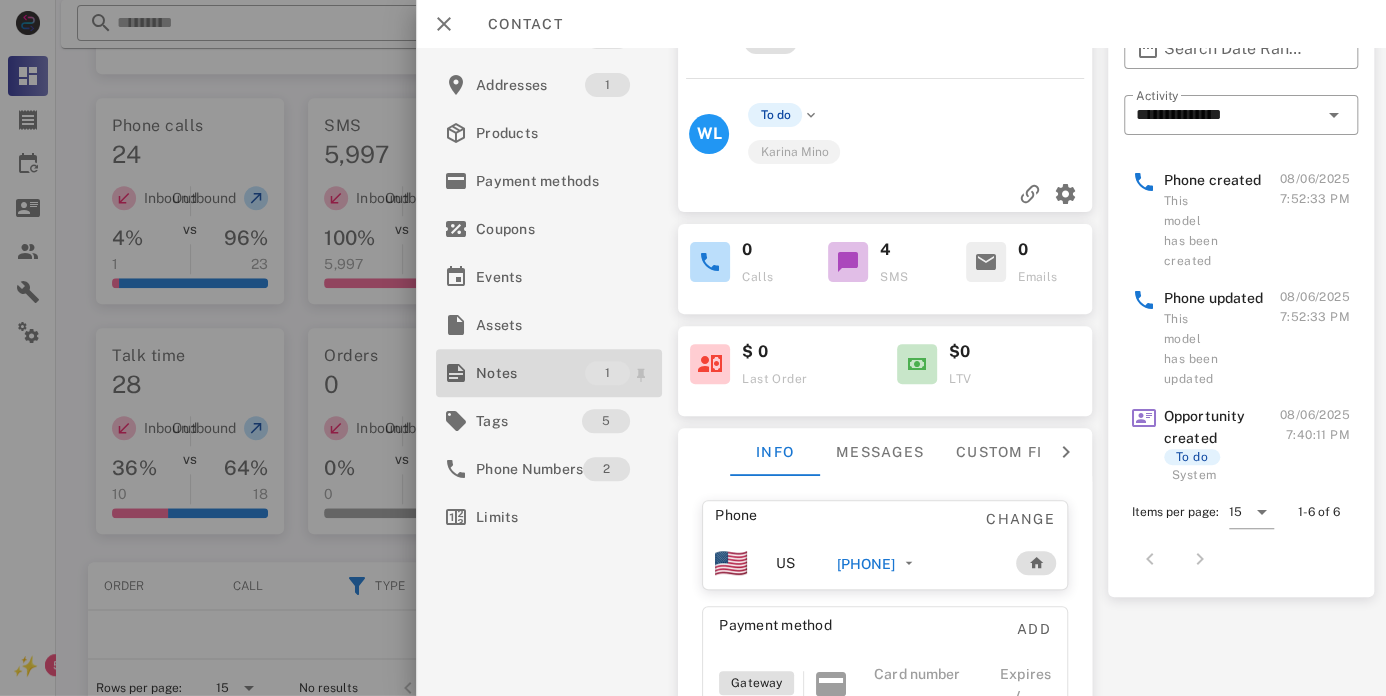 click on "Notes" at bounding box center (530, 373) 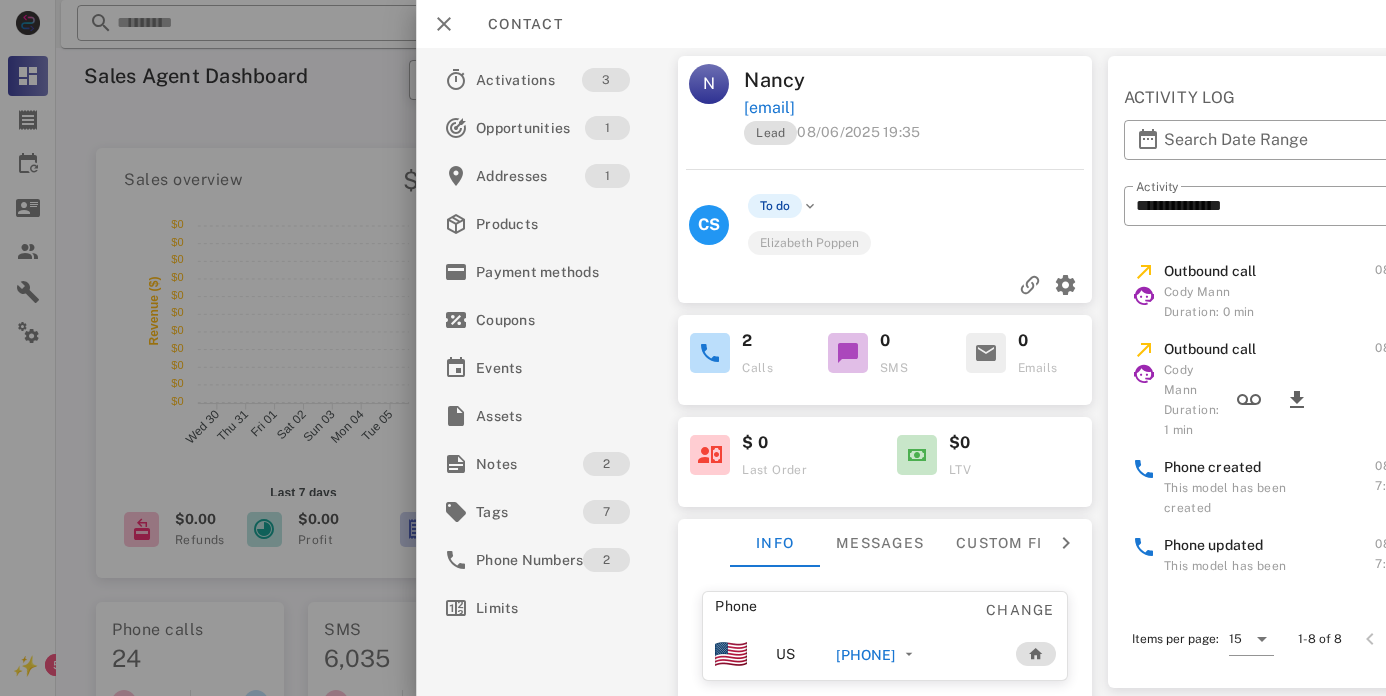 scroll, scrollTop: 0, scrollLeft: 0, axis: both 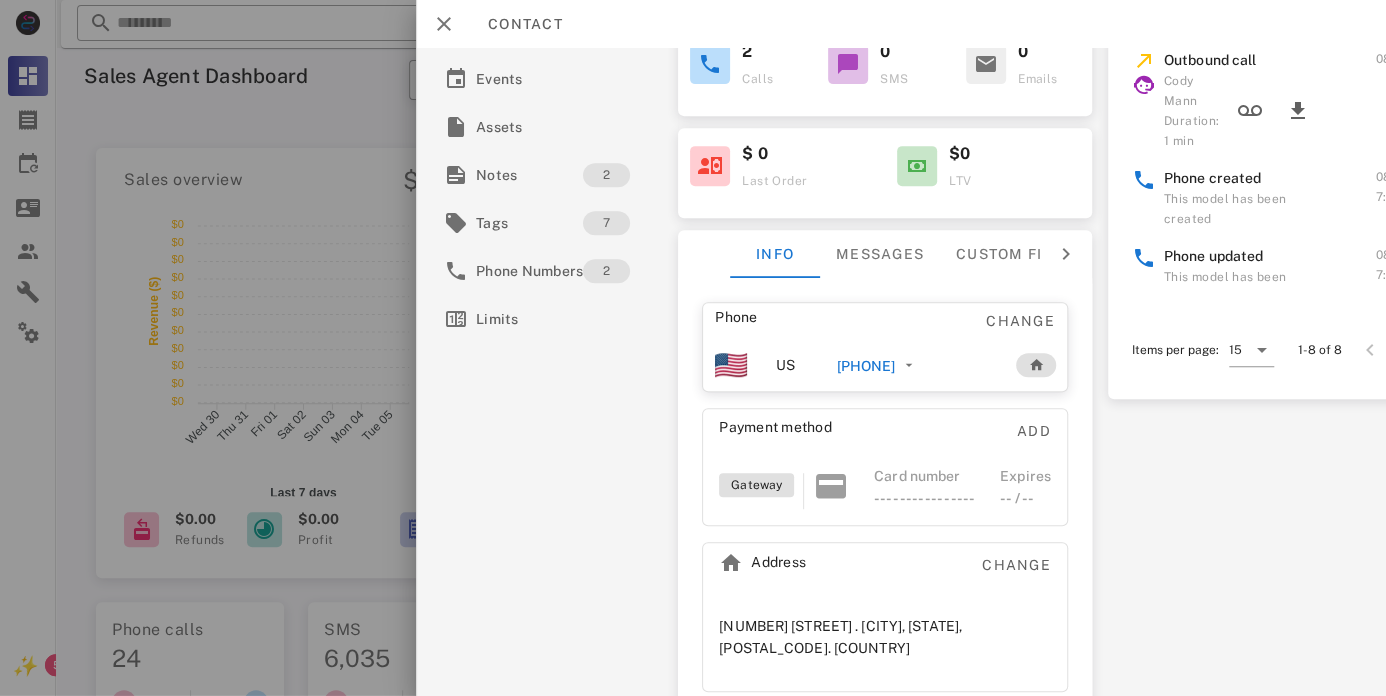 click on "[NUMBER] [STREET] .
[CITY], [STATE], [POSTAL_CODE].
[COUNTRY]" at bounding box center (885, 637) 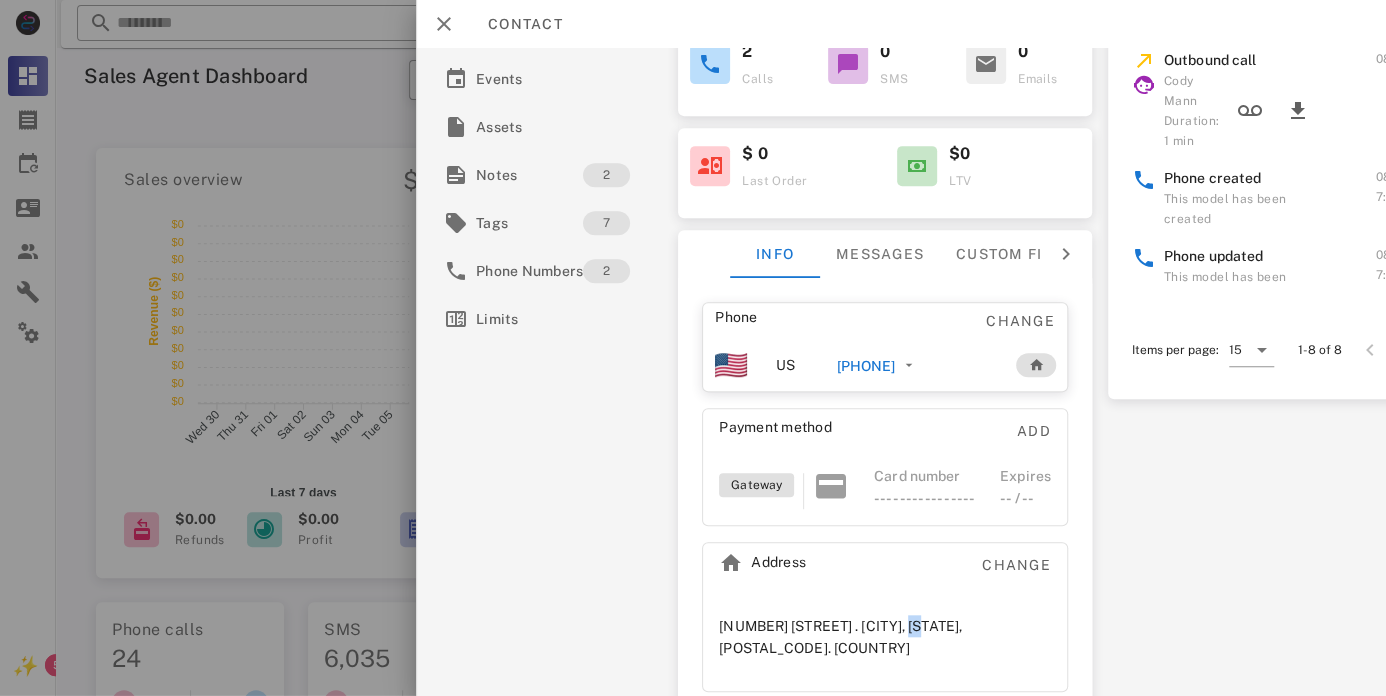 click on "[NUMBER] [STREET] .
[CITY], [STATE], [POSTAL_CODE].
[COUNTRY]" at bounding box center [885, 637] 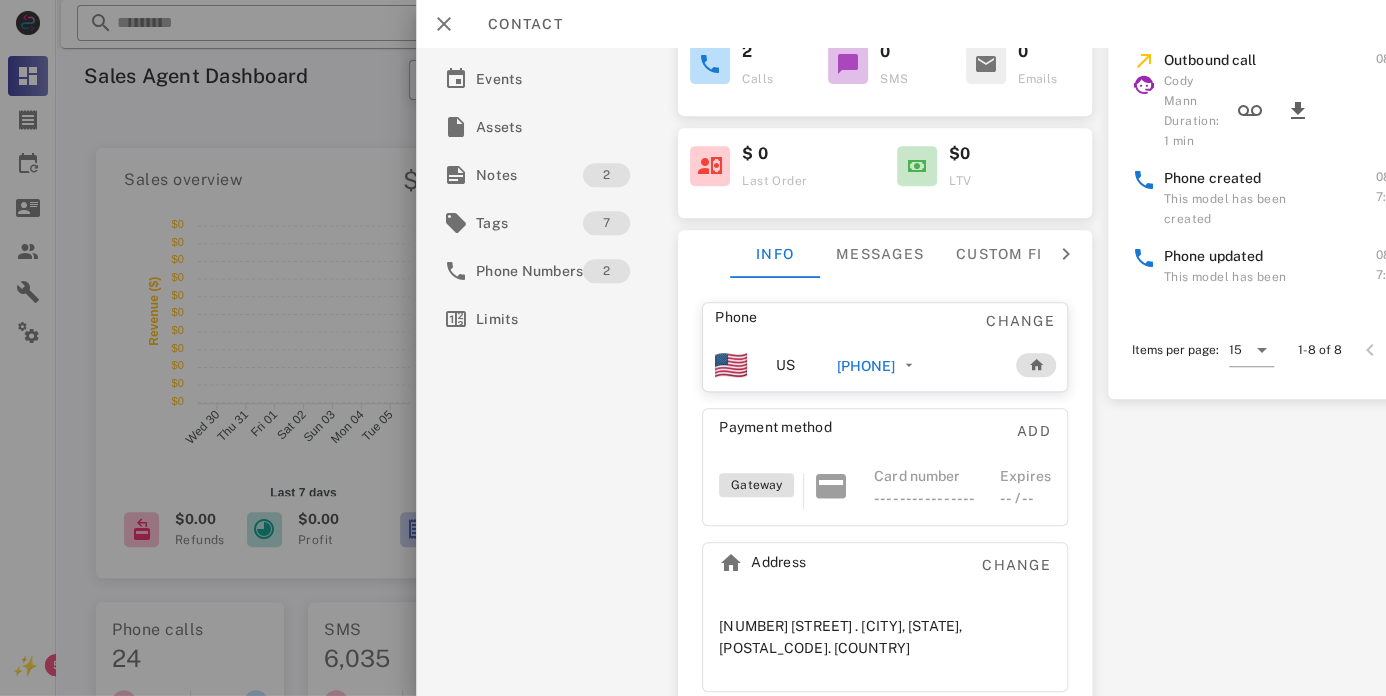 click on "[NUMBER] [STREET] .
[CITY], [STATE], [POSTAL_CODE].
[COUNTRY]" at bounding box center (885, 637) 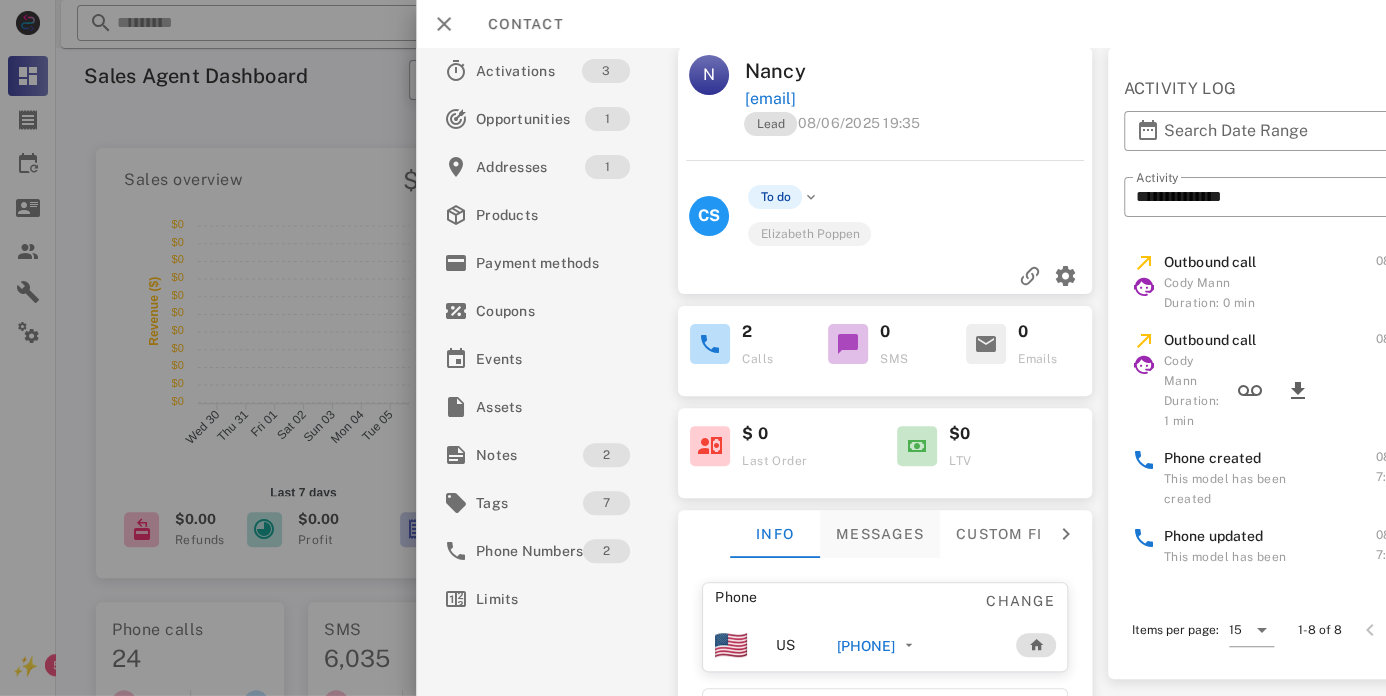 scroll, scrollTop: 0, scrollLeft: 0, axis: both 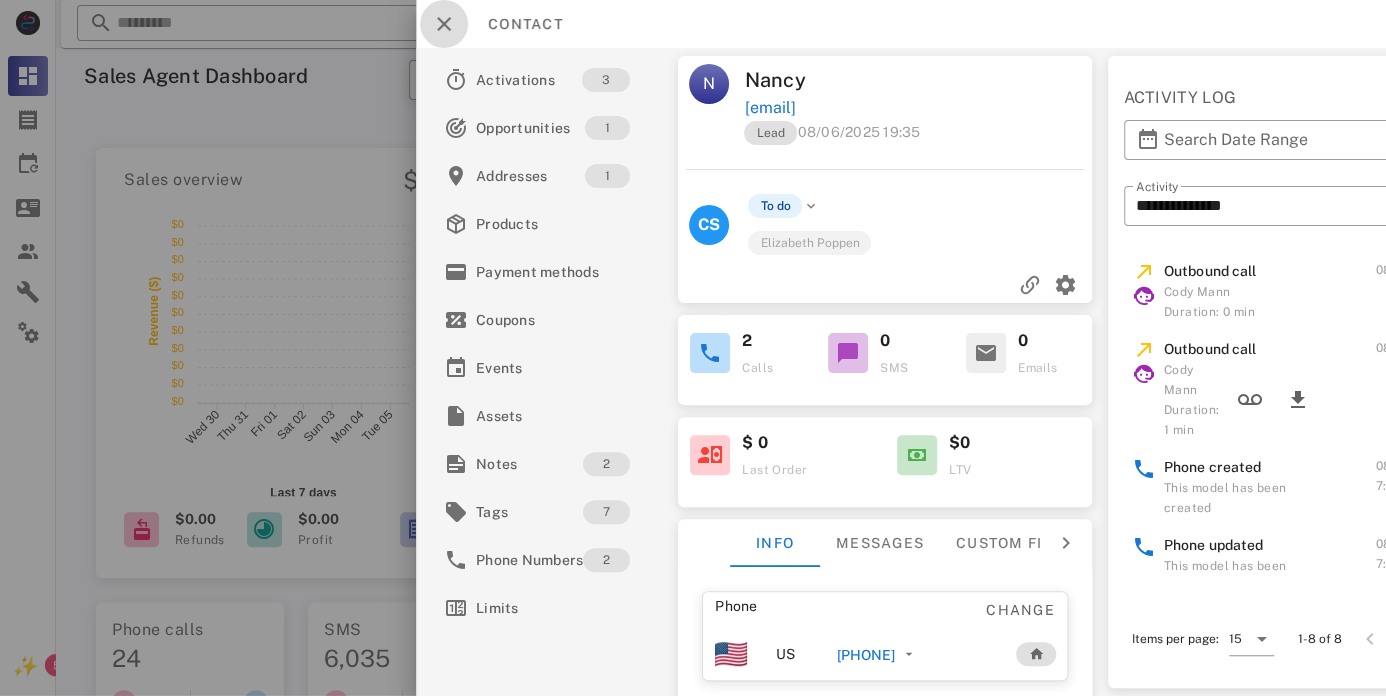 click at bounding box center (444, 24) 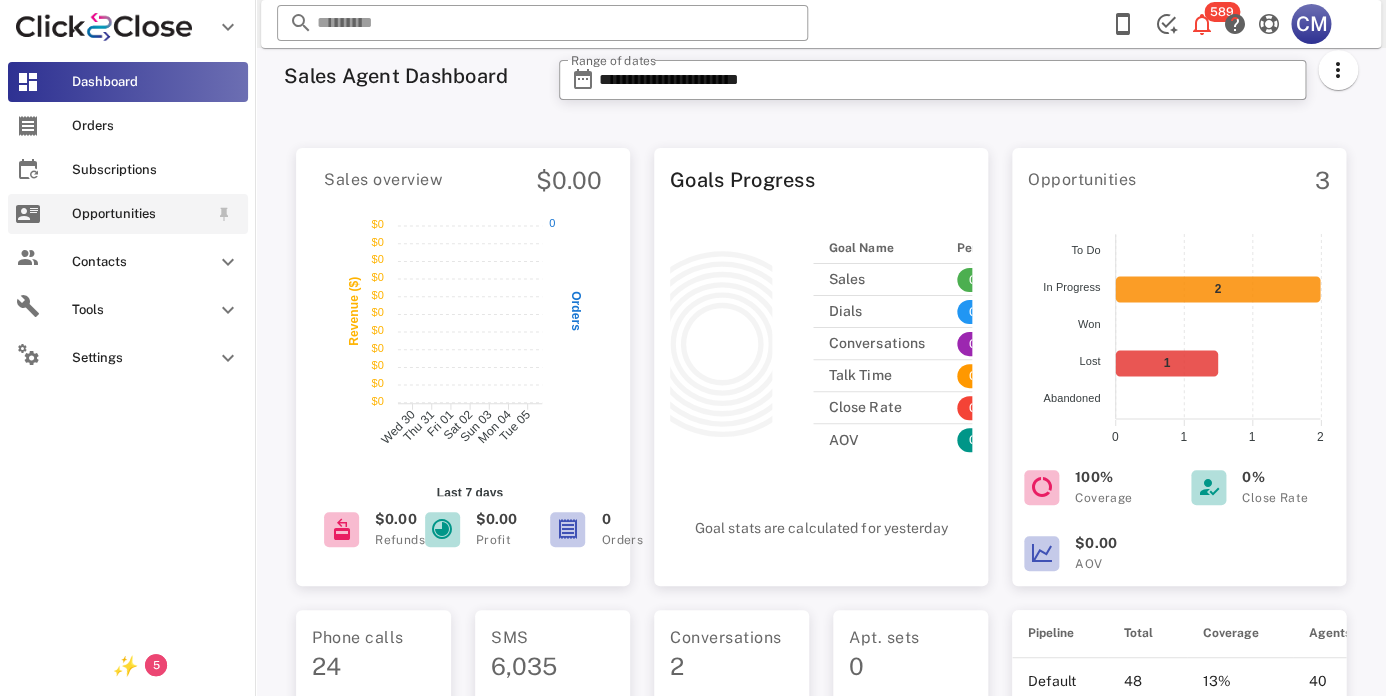 click on "Opportunities" at bounding box center (128, 214) 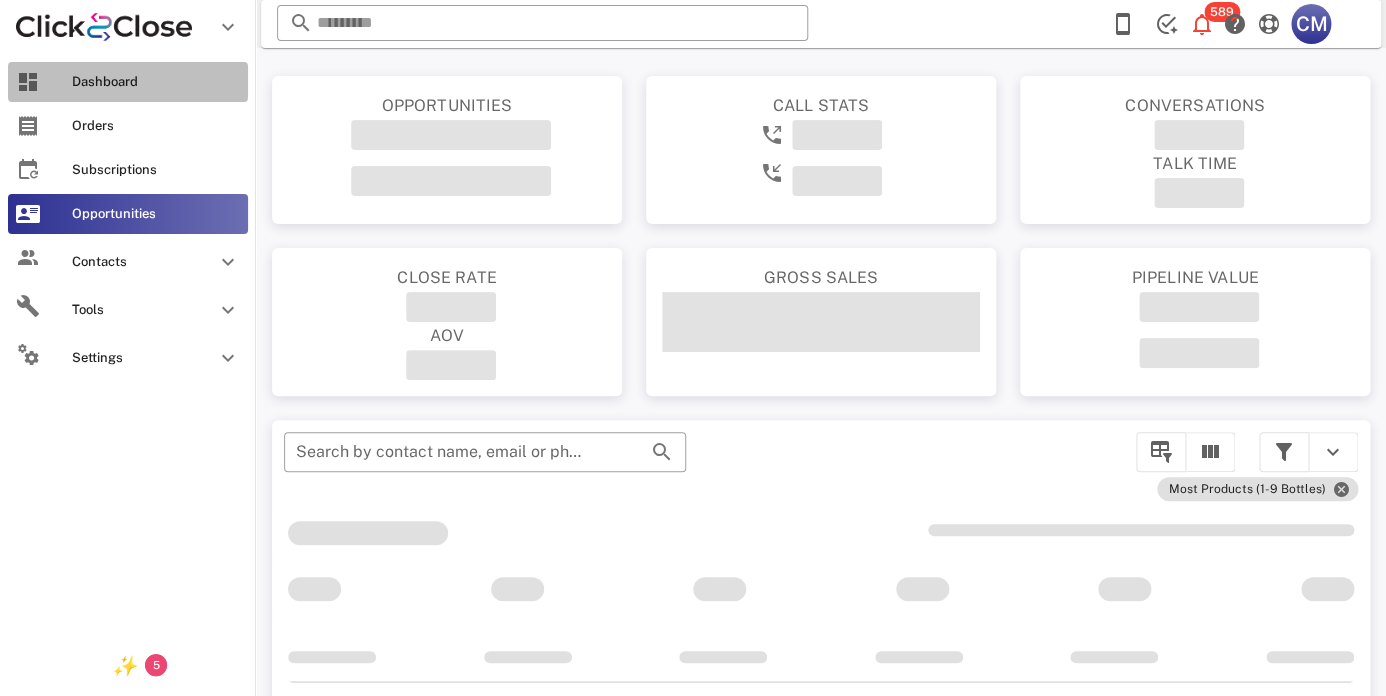 click on "Dashboard" at bounding box center (128, 82) 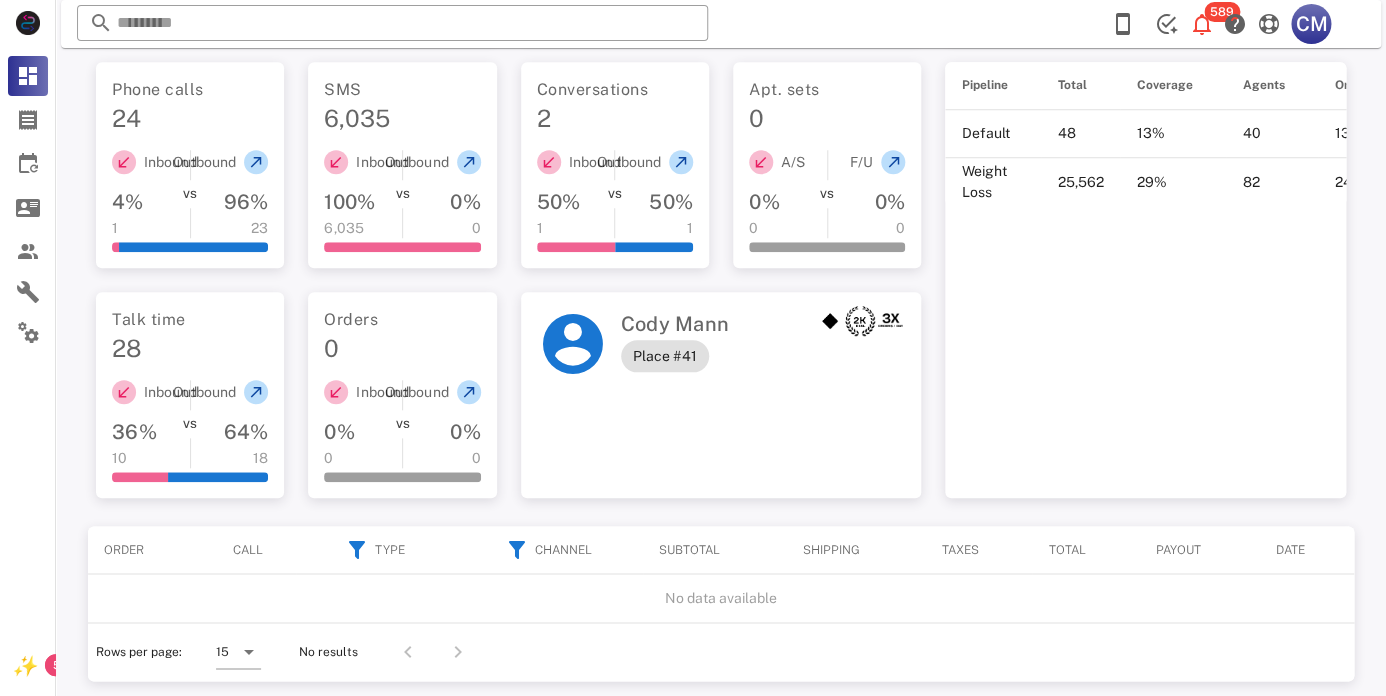 scroll, scrollTop: 539, scrollLeft: 0, axis: vertical 